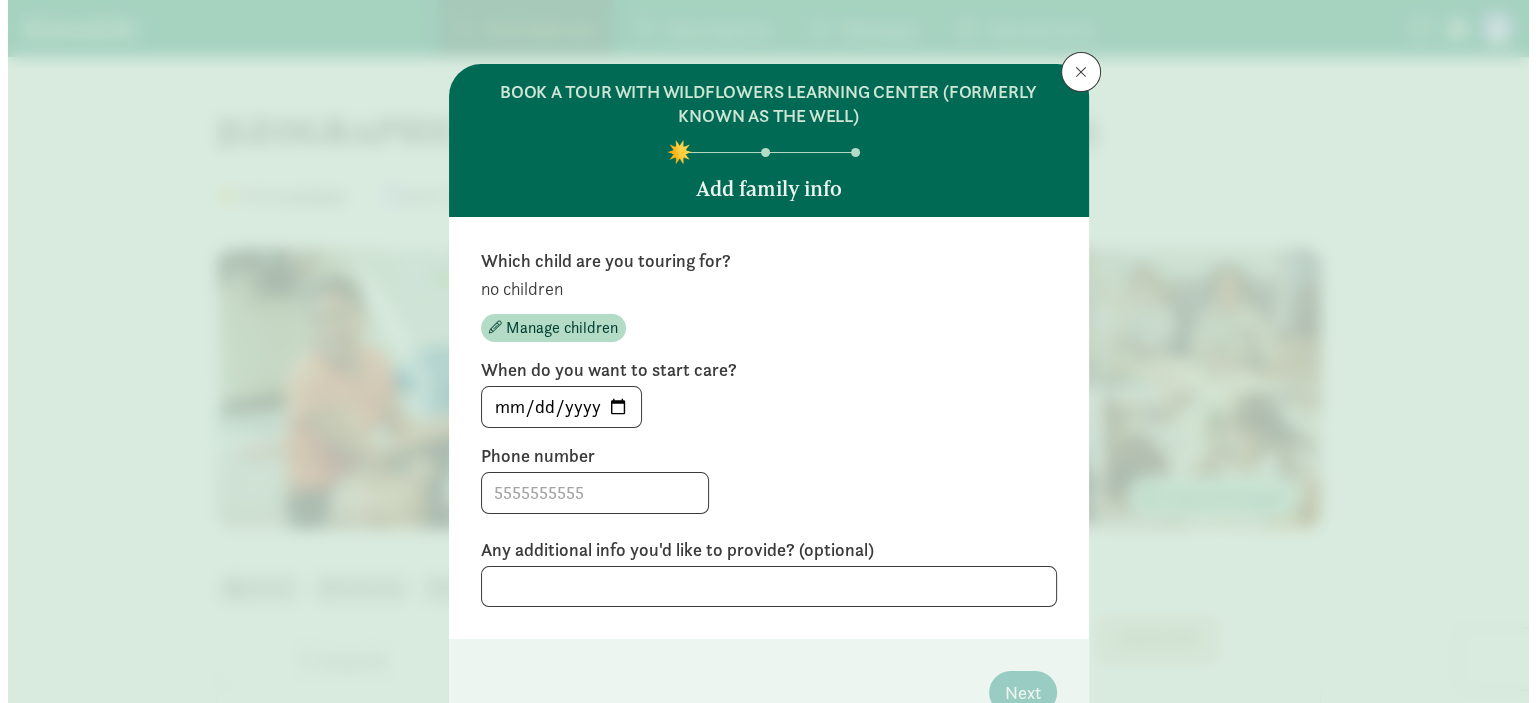 scroll, scrollTop: 108, scrollLeft: 0, axis: vertical 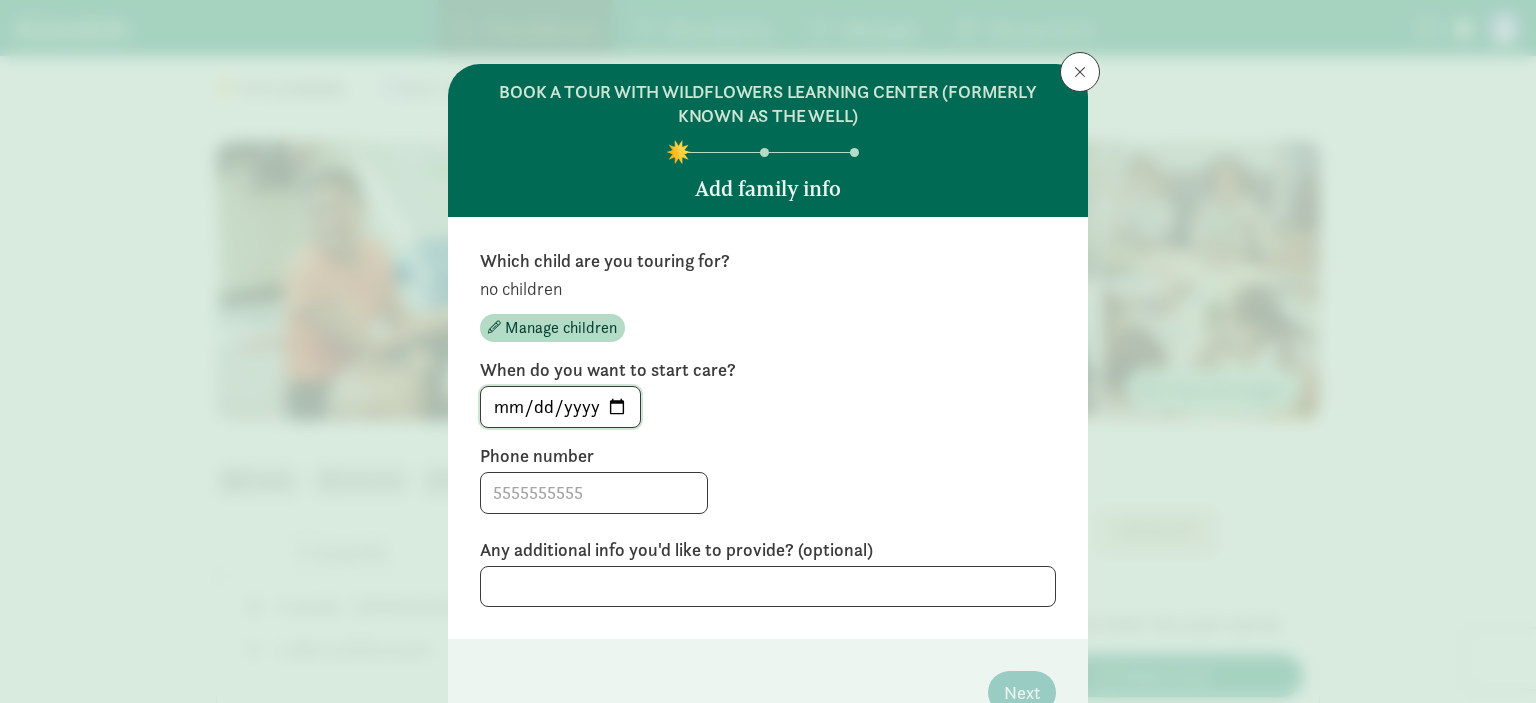 click on "[DATE]" 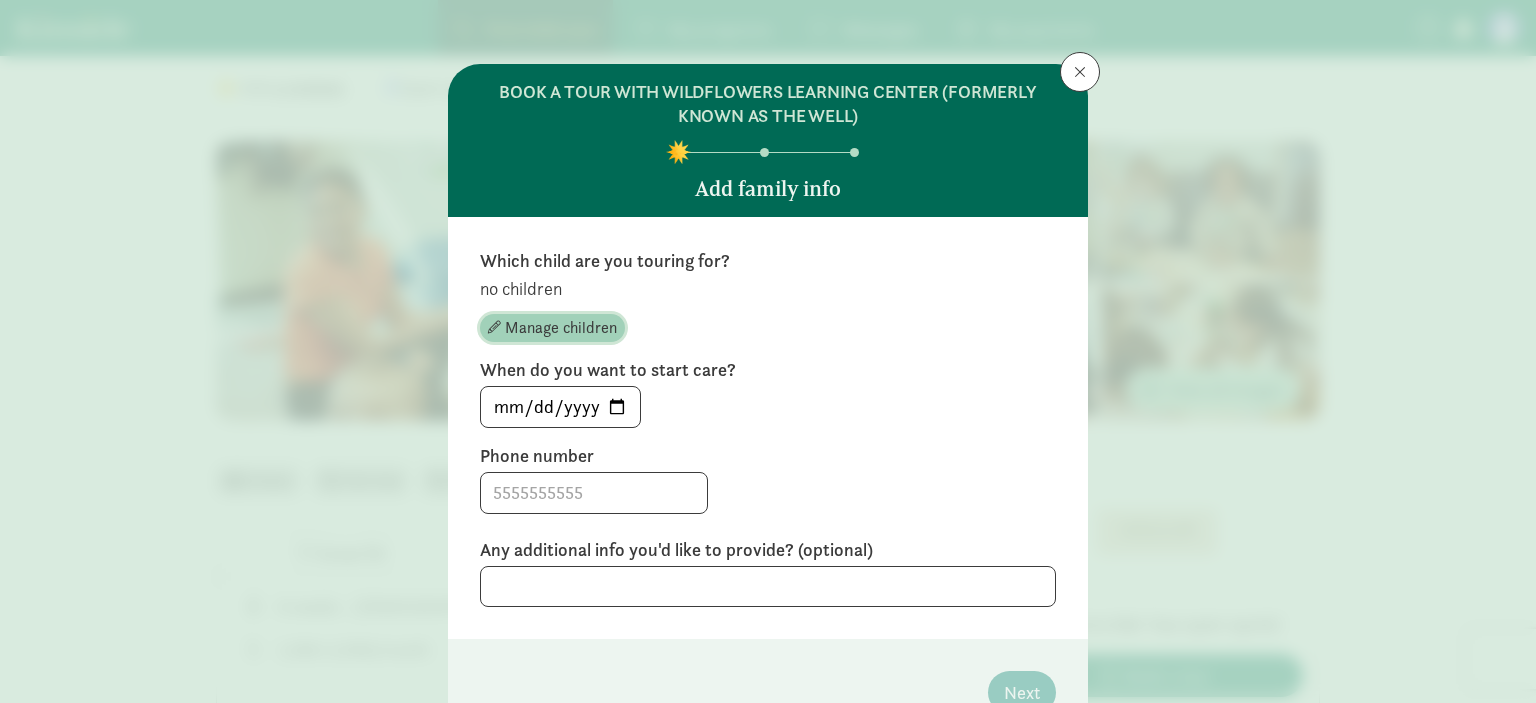 click on "Manage children" at bounding box center [561, 328] 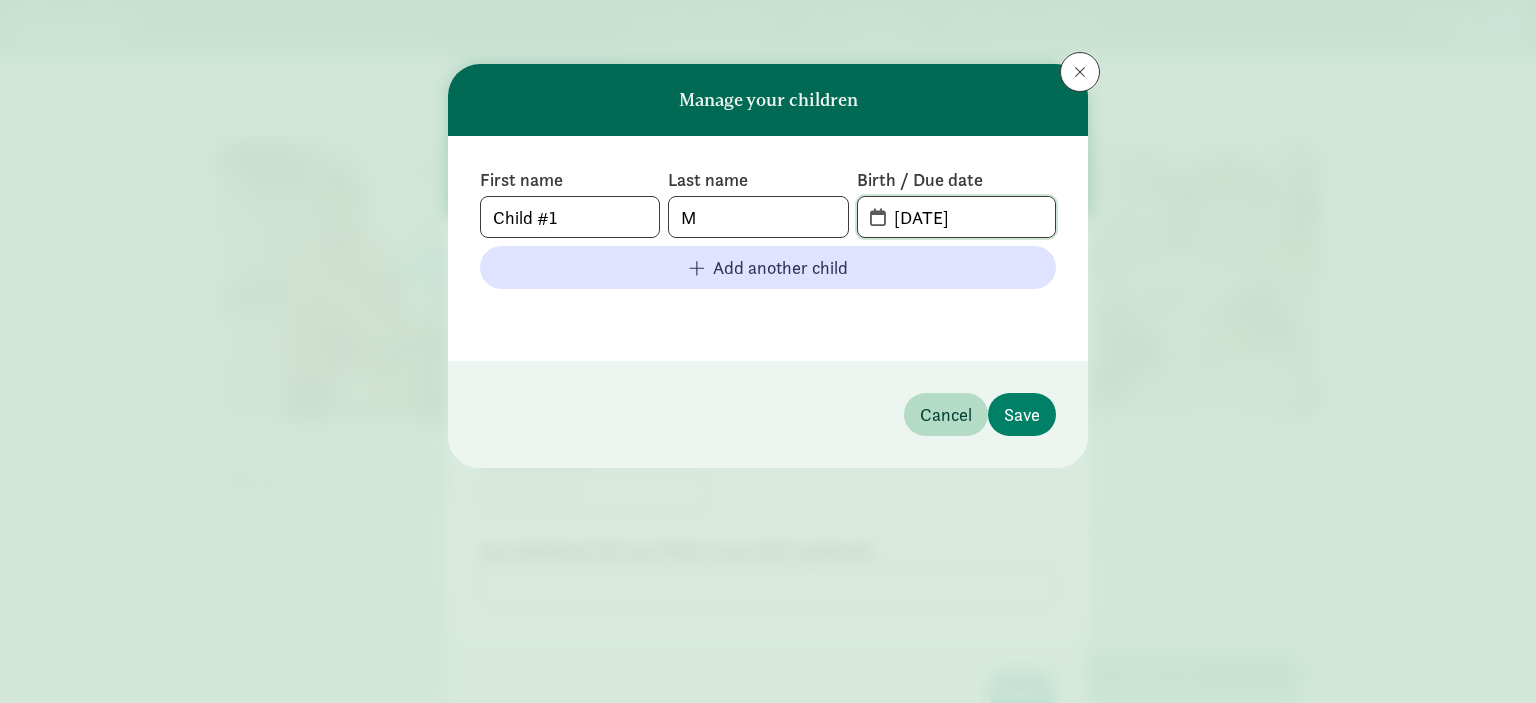 click on "[DATE]" 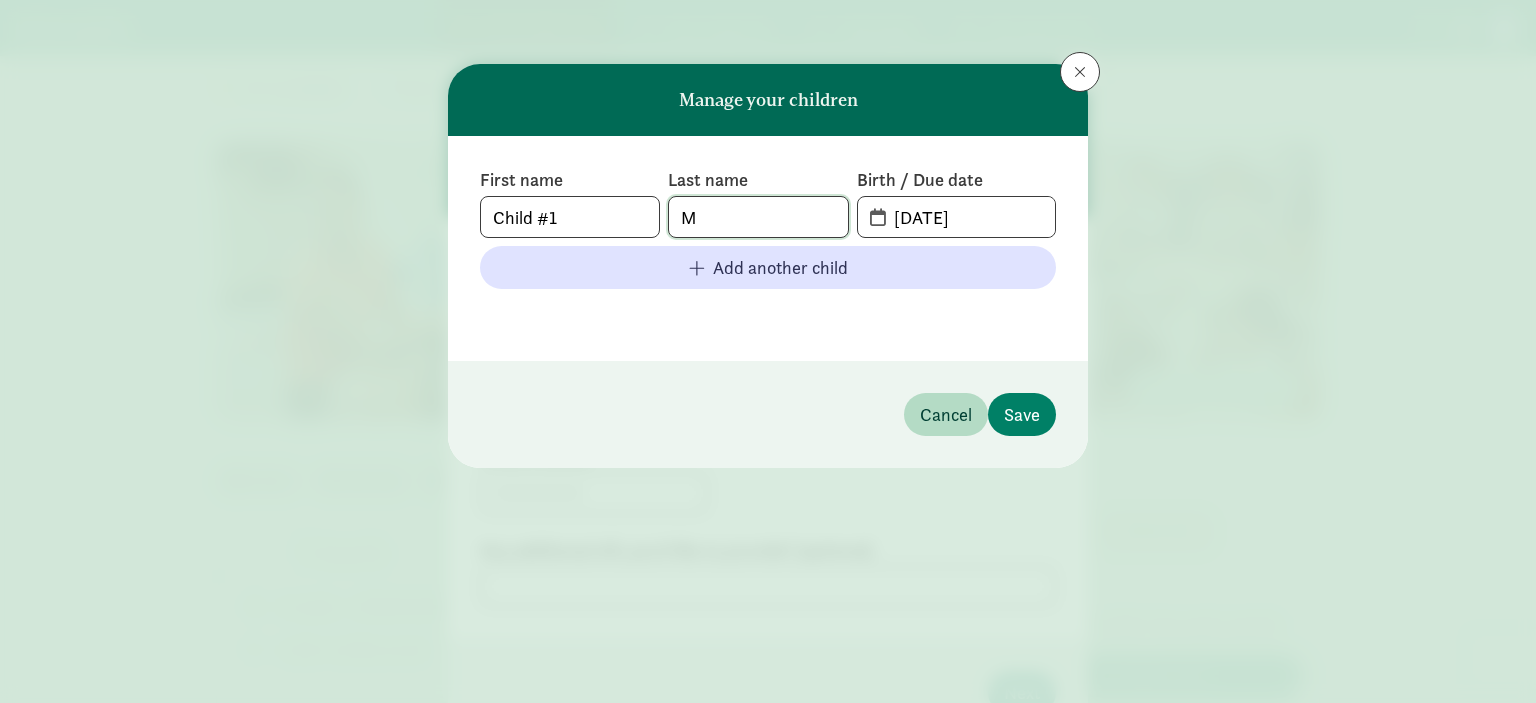 click on "M" 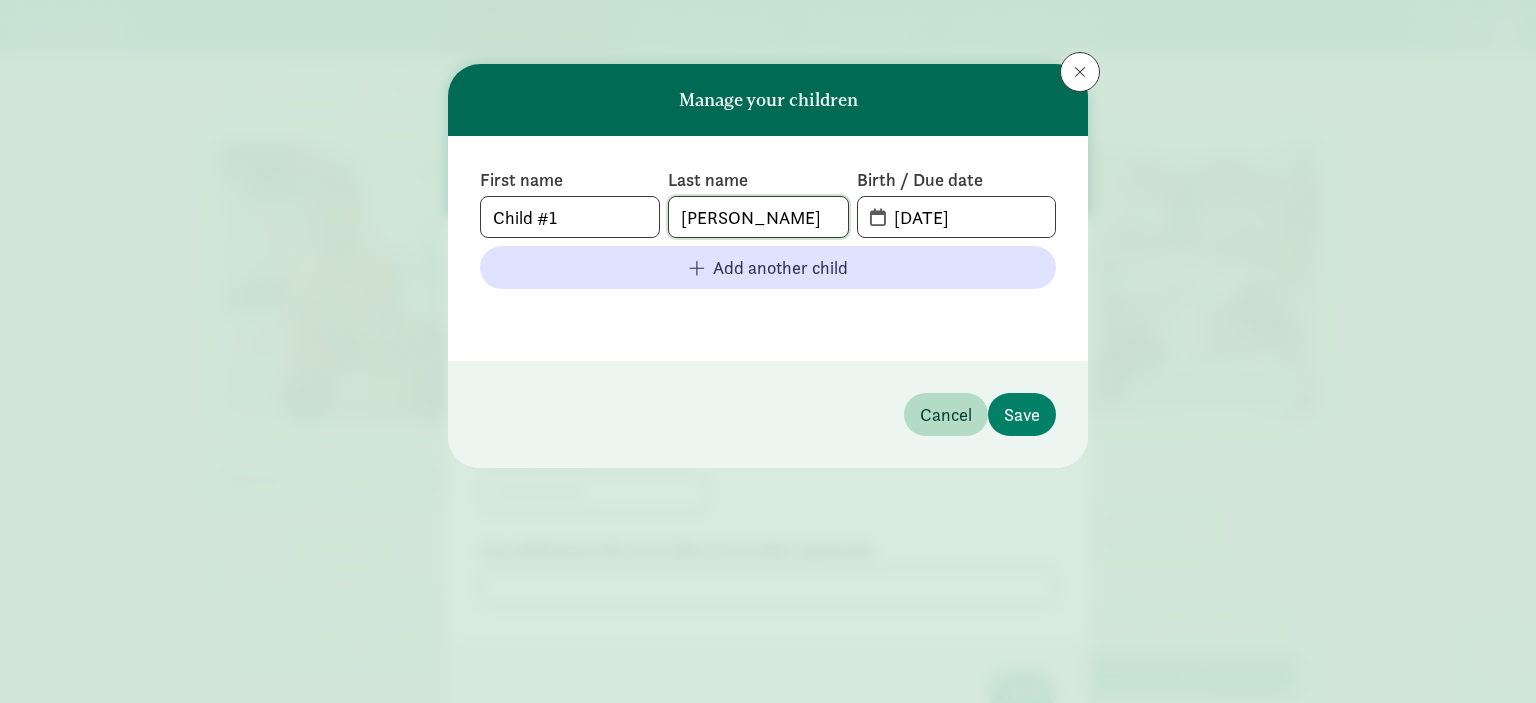 type on "[PERSON_NAME]" 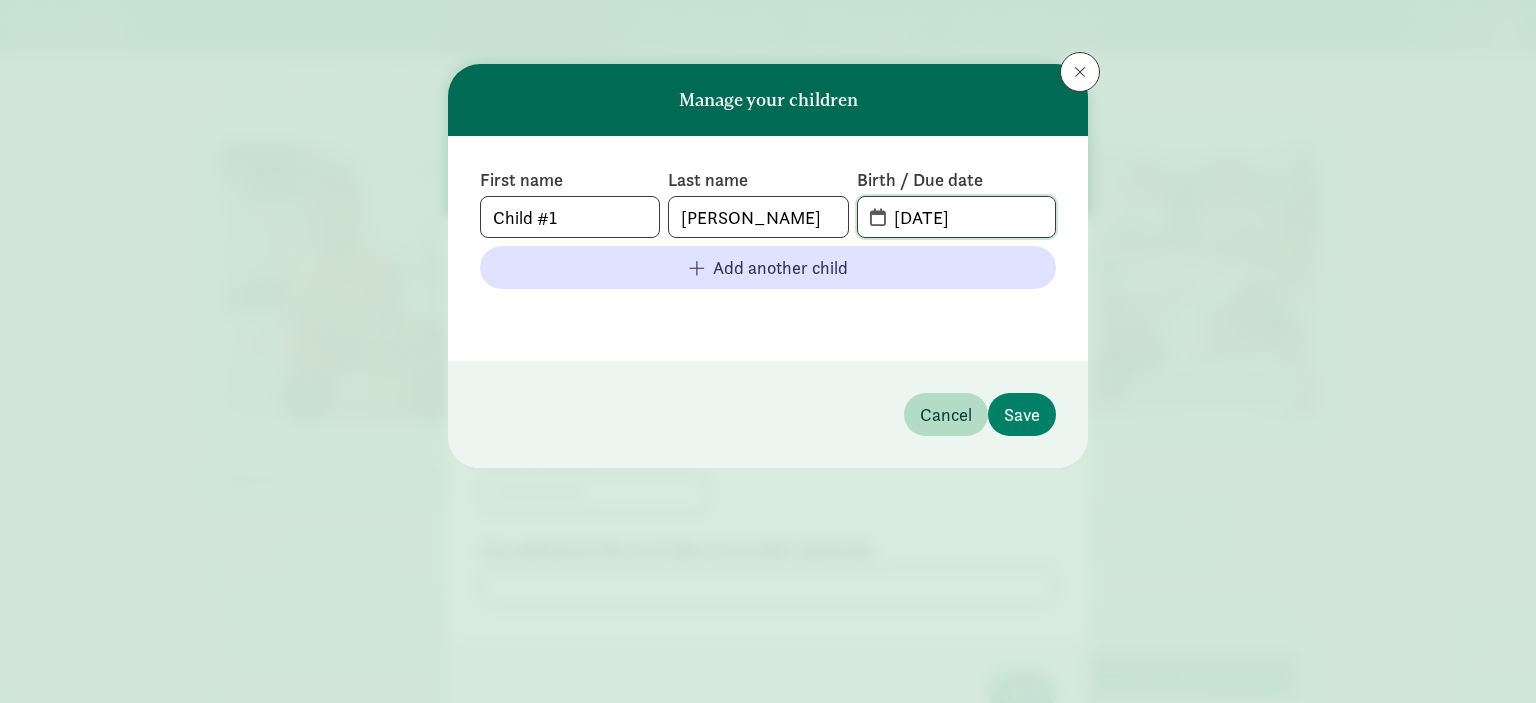 drag, startPoint x: 998, startPoint y: 212, endPoint x: 876, endPoint y: 195, distance: 123.178734 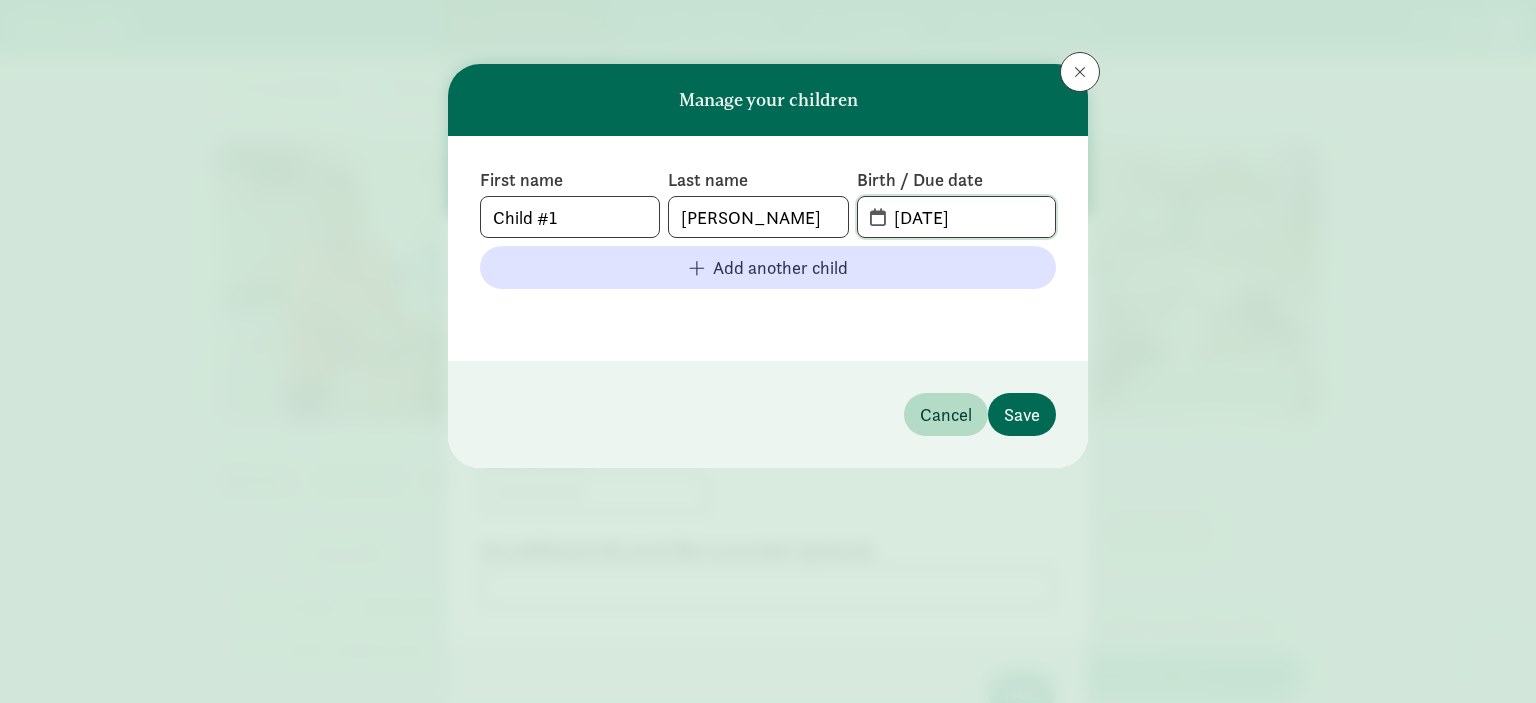 type on "[DATE]" 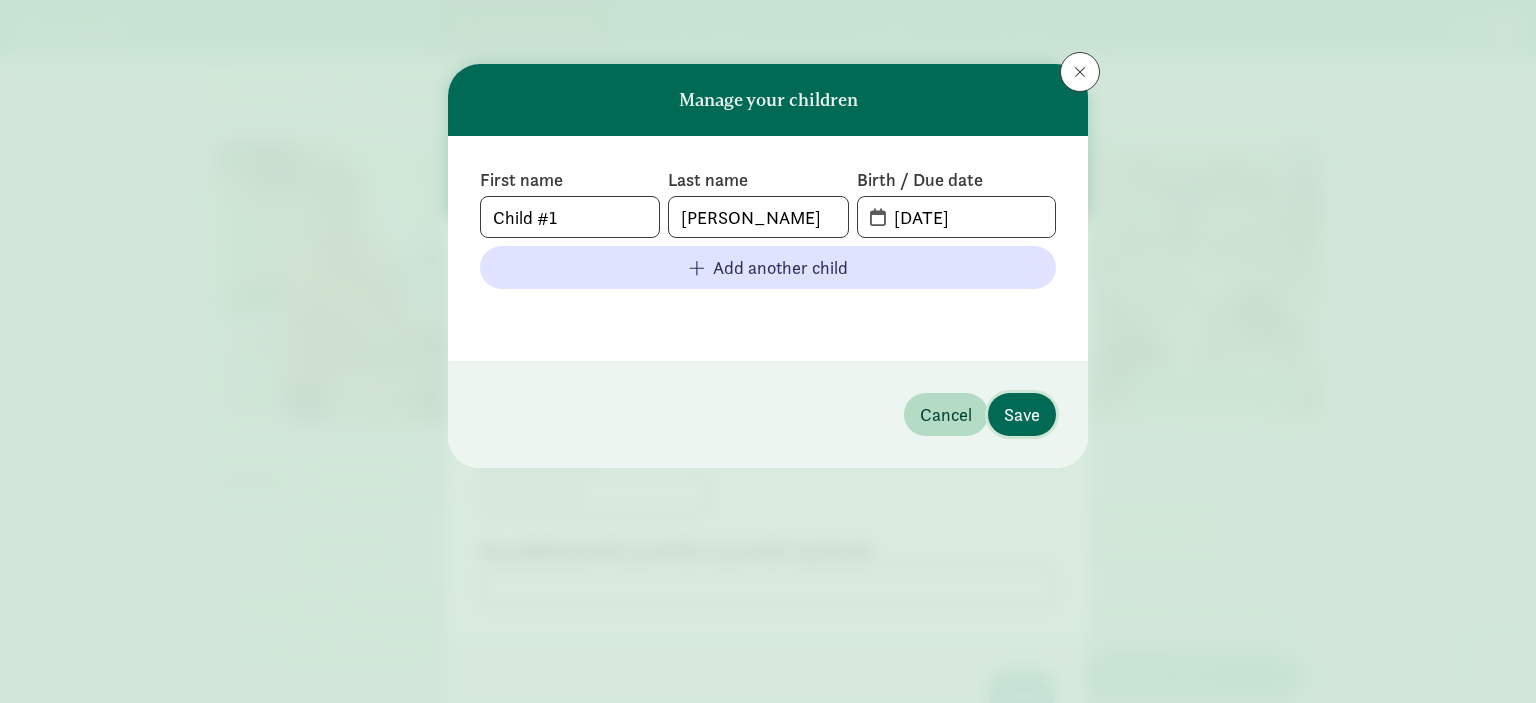 click on "Save" at bounding box center (1022, 414) 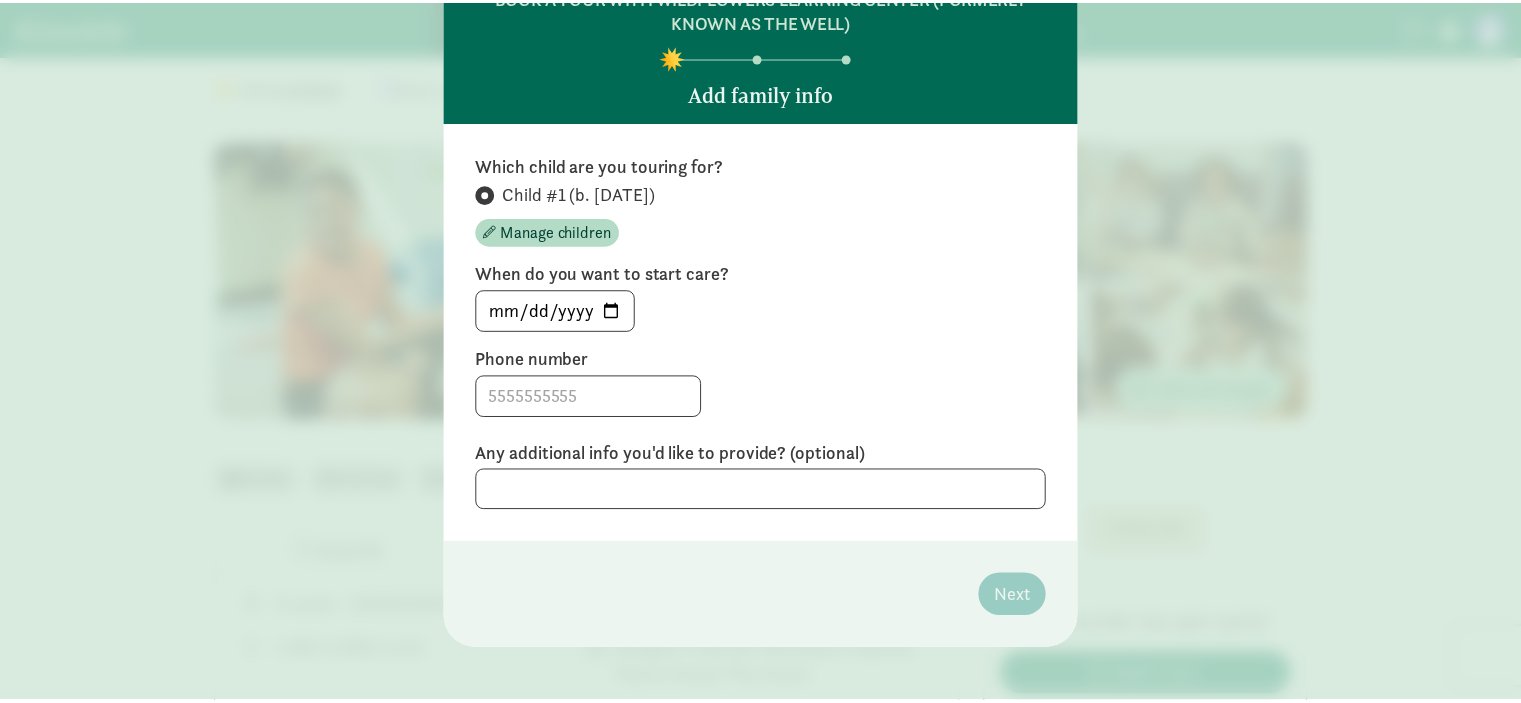 scroll, scrollTop: 96, scrollLeft: 0, axis: vertical 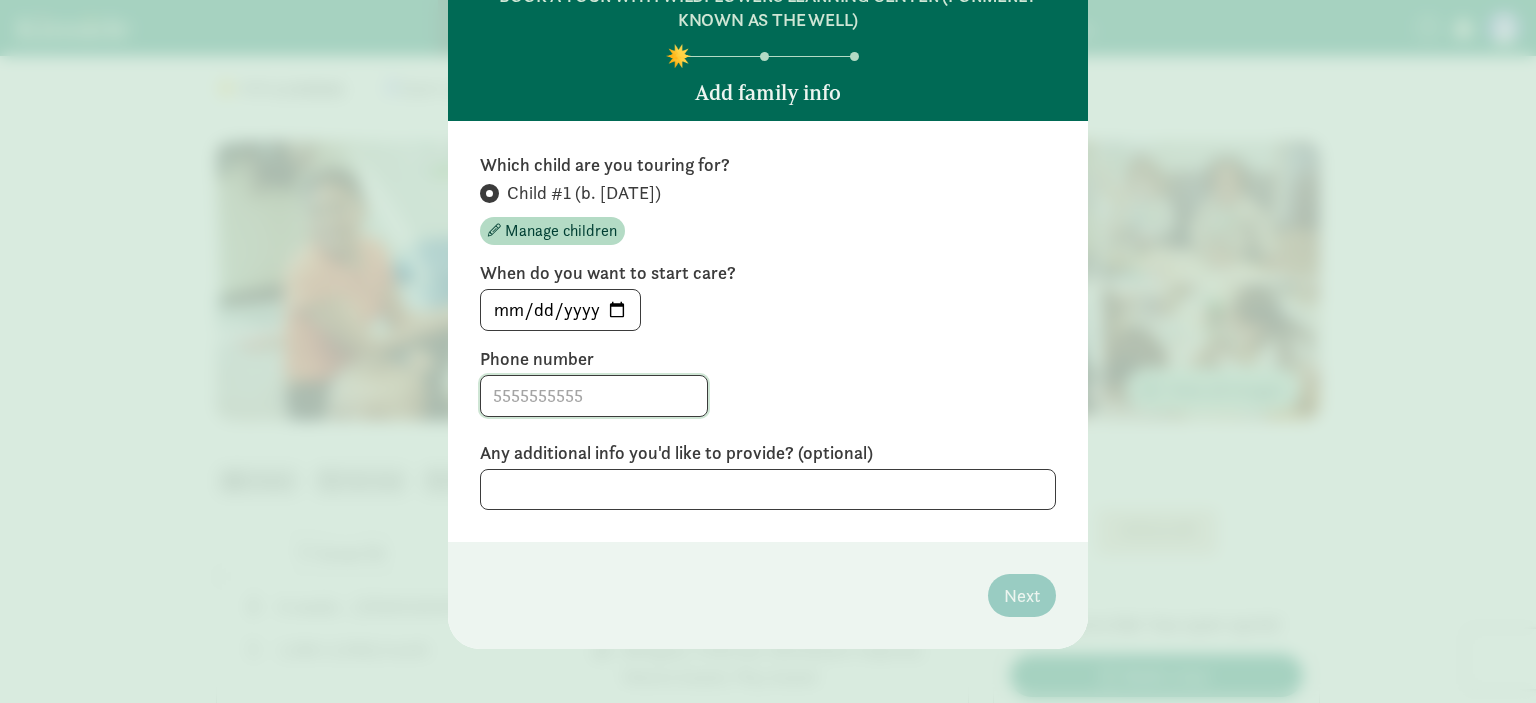 click 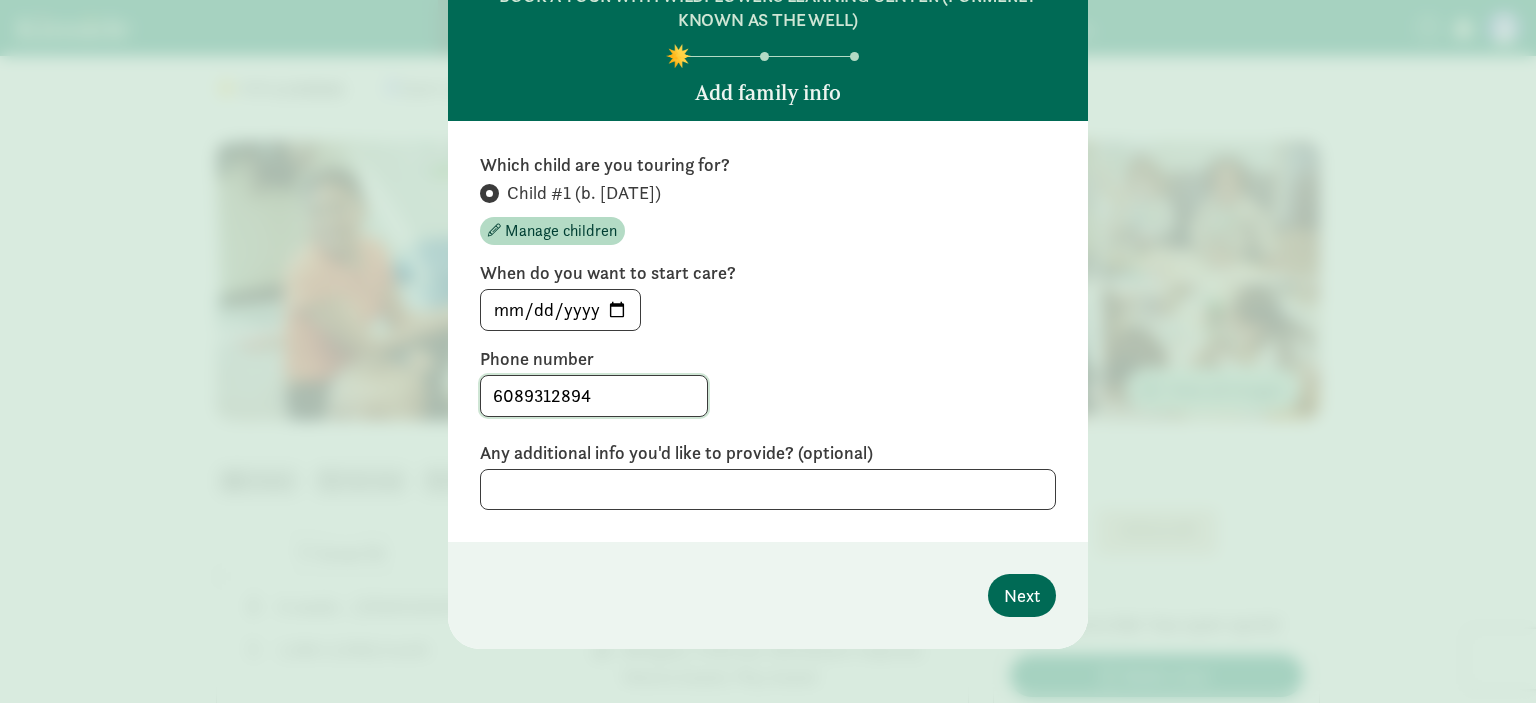 type on "6089312894" 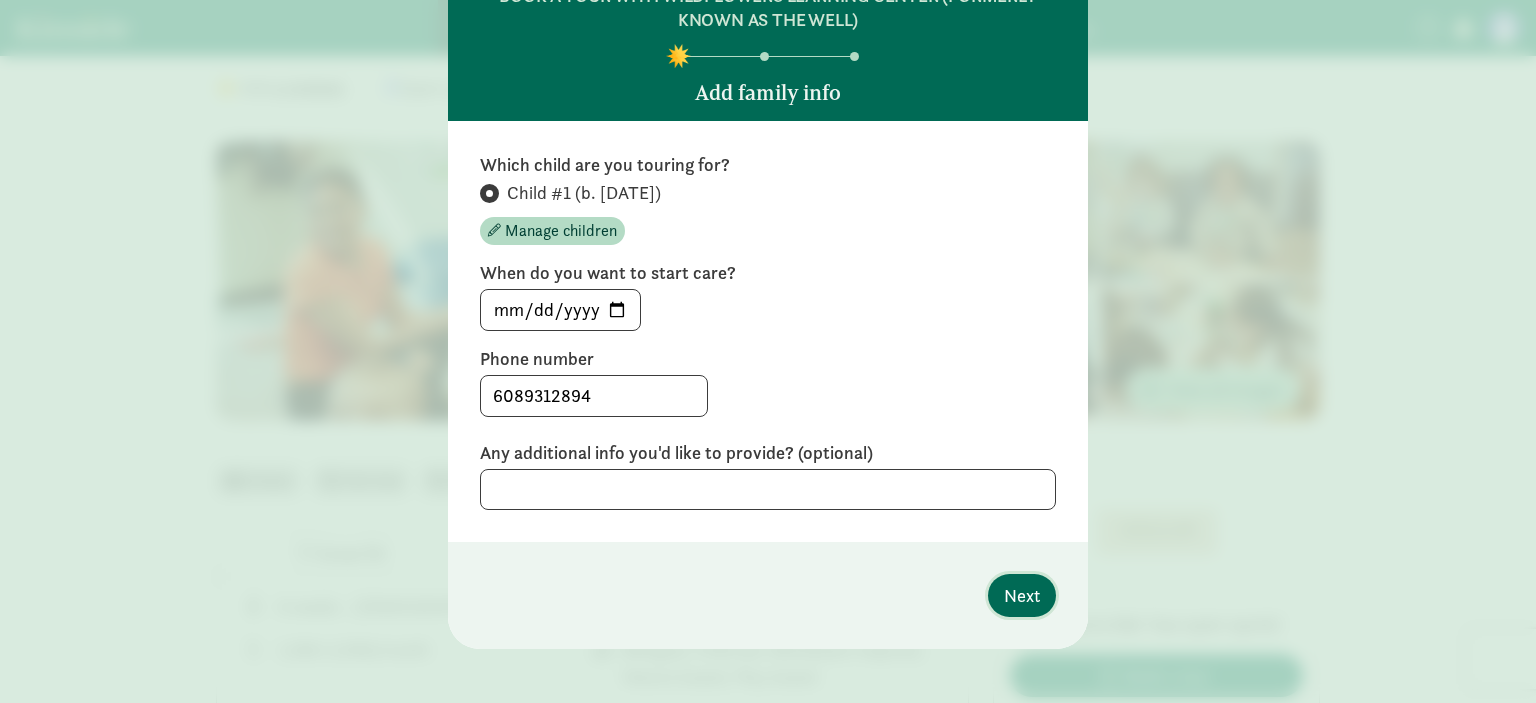 click on "Next" at bounding box center (1022, 595) 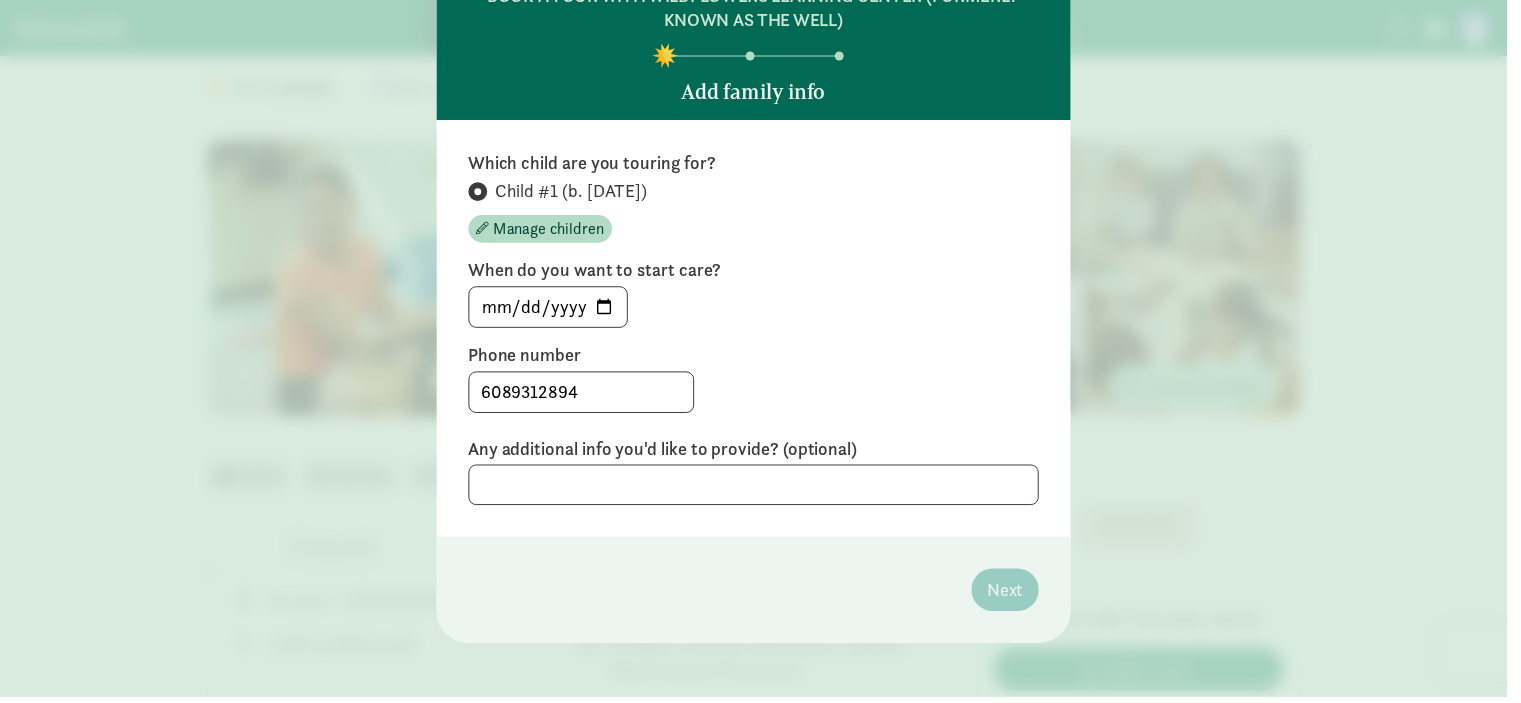 scroll, scrollTop: 0, scrollLeft: 0, axis: both 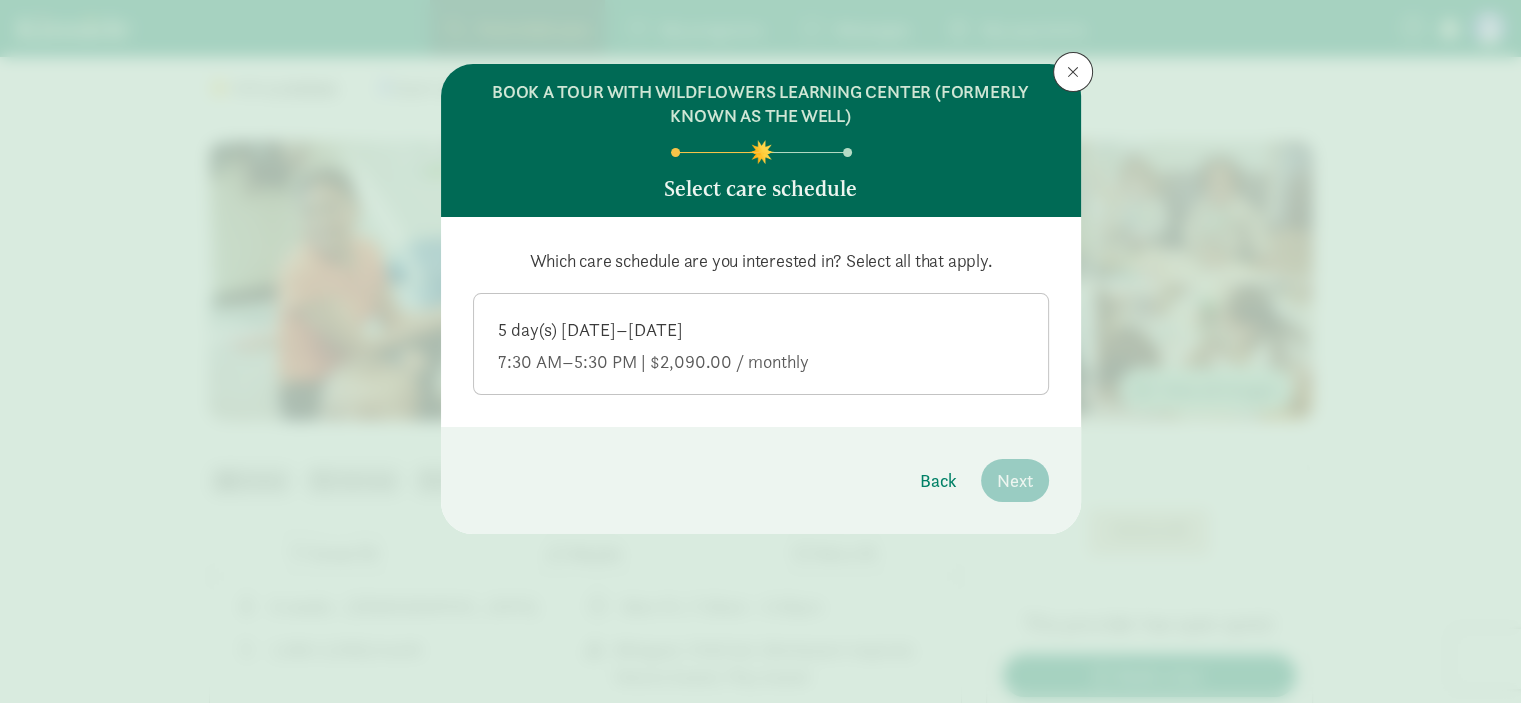 click on "5 day(s) [DATE]–[DATE] 7:30 AM–5:30 PM | $2,090.00 / monthly" at bounding box center [761, 346] 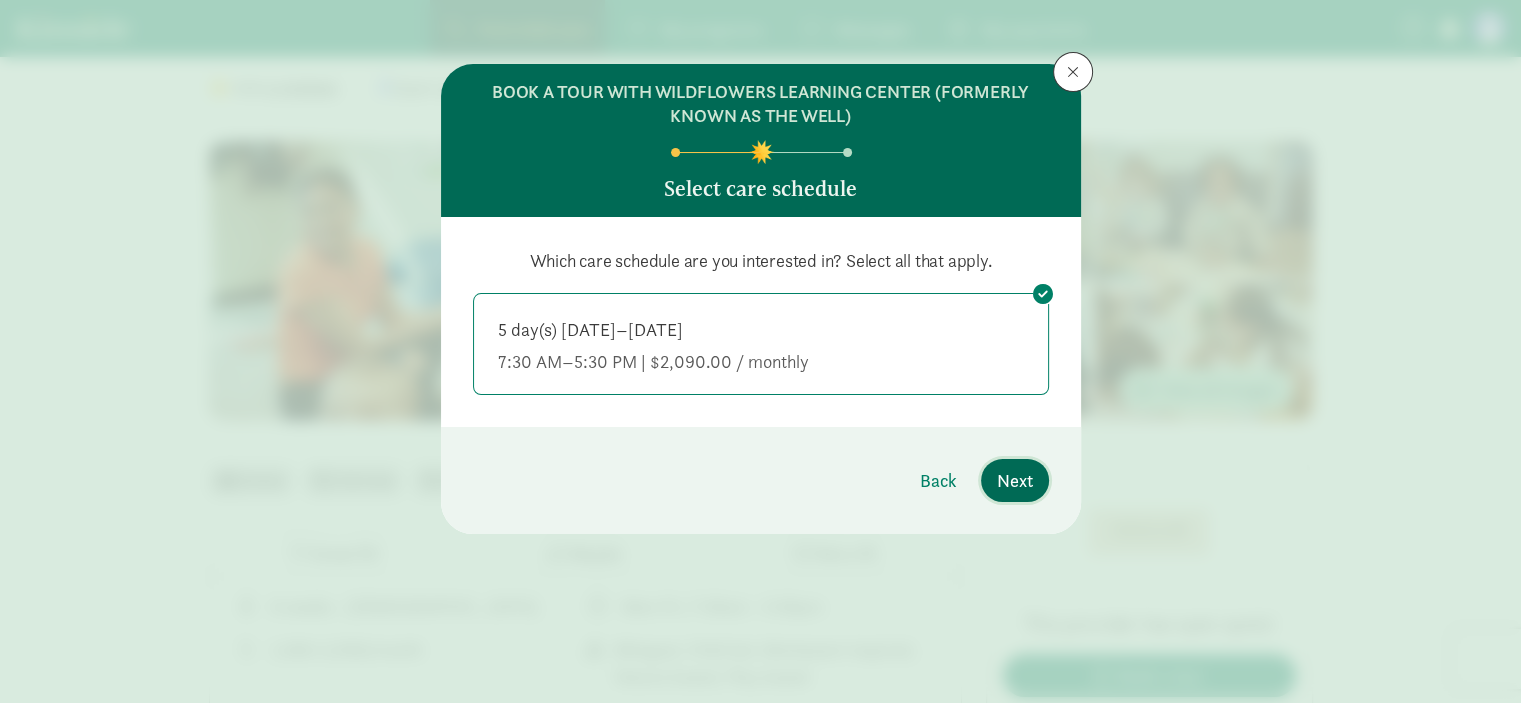 click on "Next" at bounding box center [1015, 480] 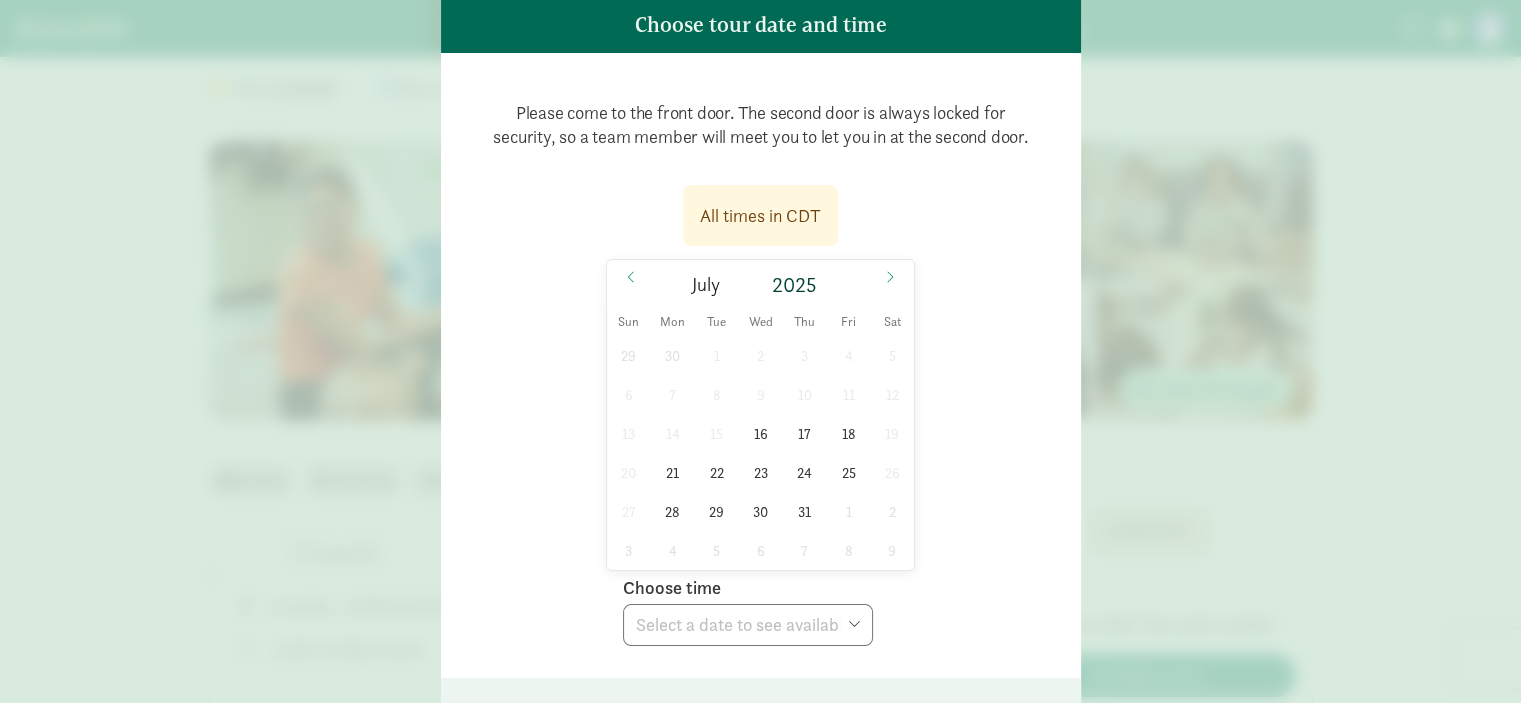 scroll, scrollTop: 164, scrollLeft: 0, axis: vertical 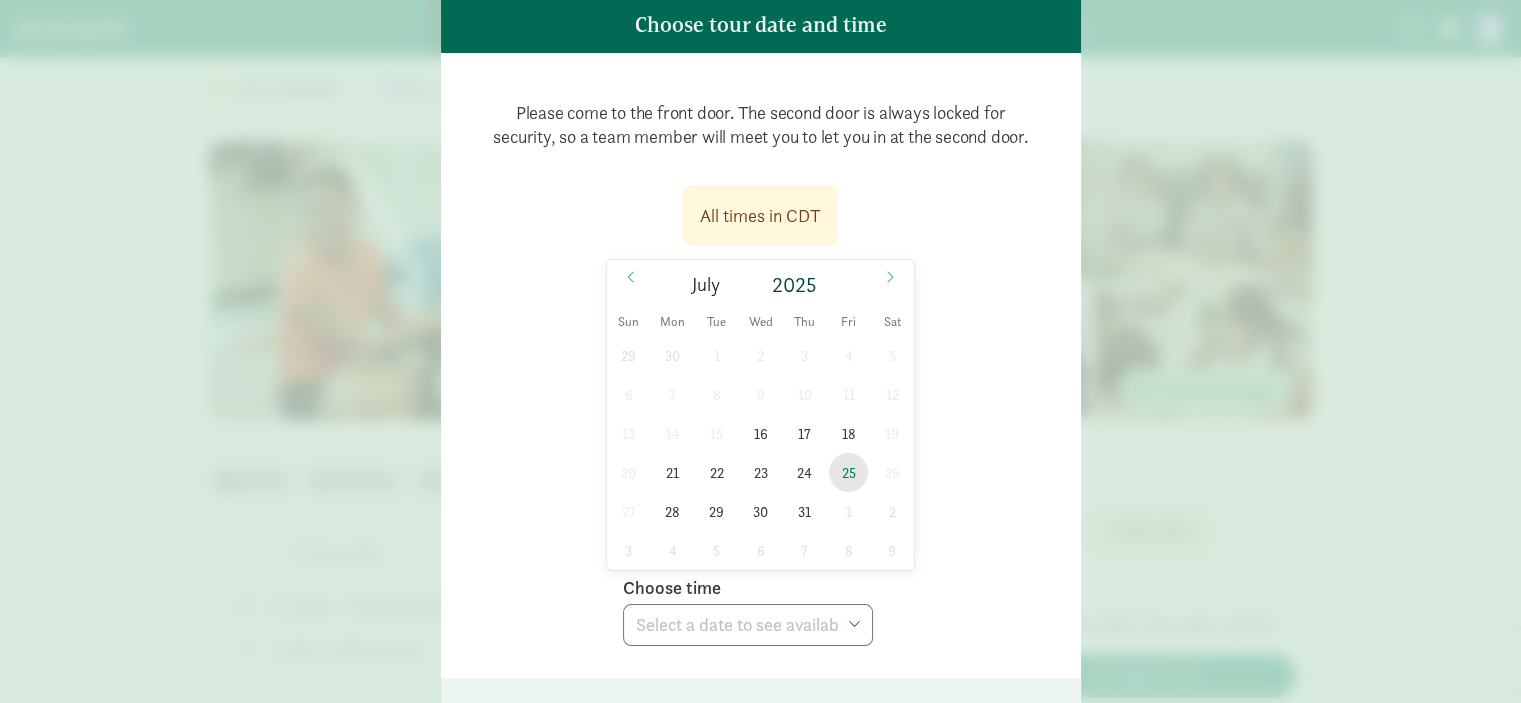 click on "25" at bounding box center (848, 472) 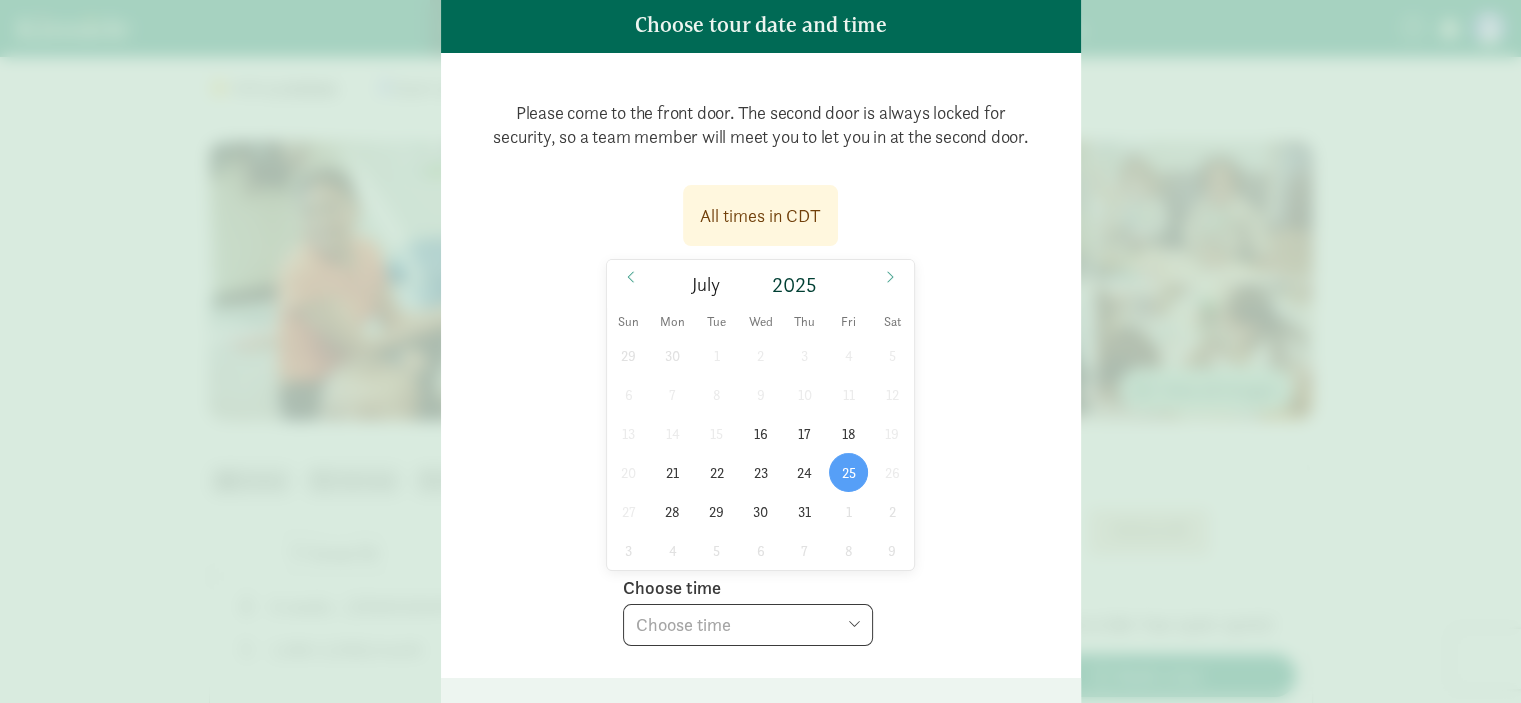 click on "Choose time   09:00 AM  09:20 AM  09:40 AM  10:00 AM  10:20 AM  10:40 AM  02:00 PM  02:20 PM  02:40 PM  03:00 PM  03:20 PM  03:40 PM" at bounding box center (748, 625) 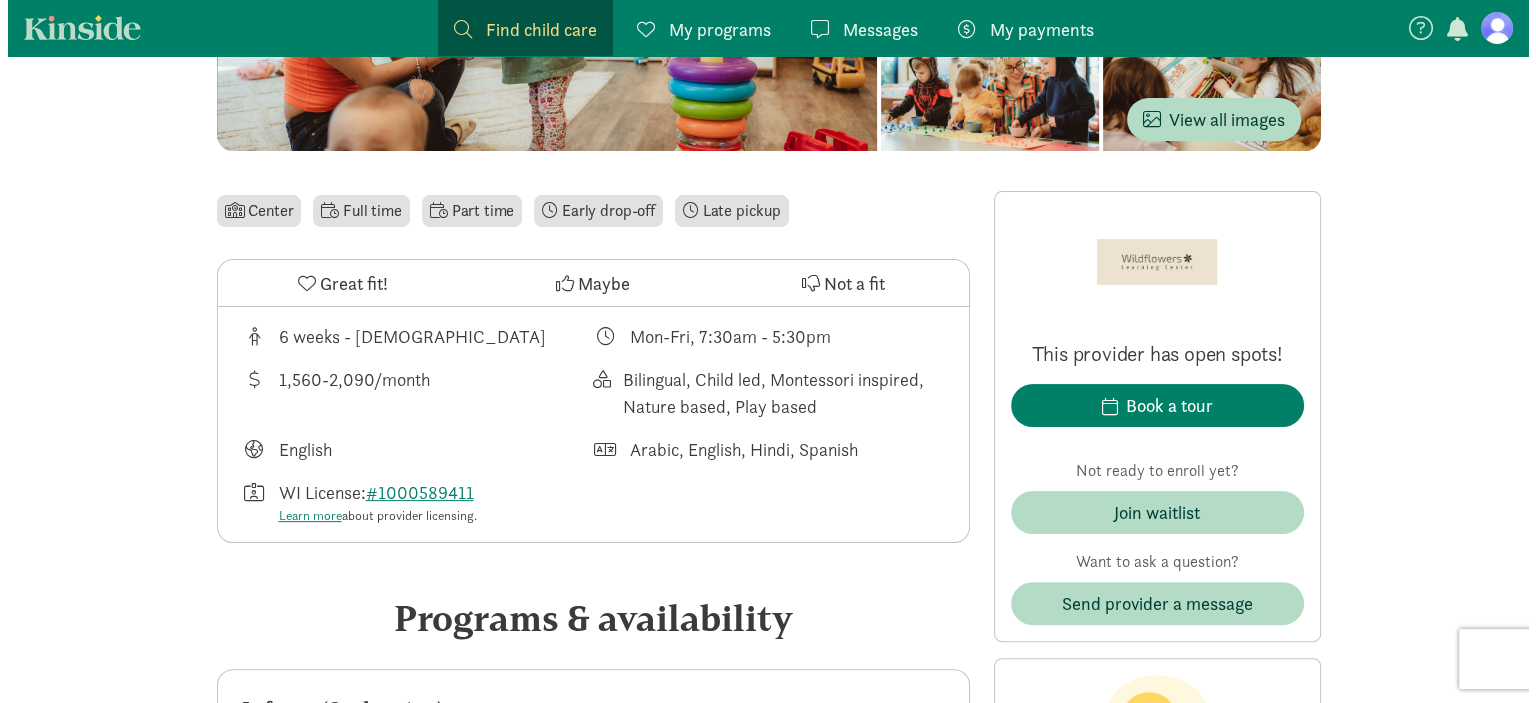 scroll, scrollTop: 388, scrollLeft: 0, axis: vertical 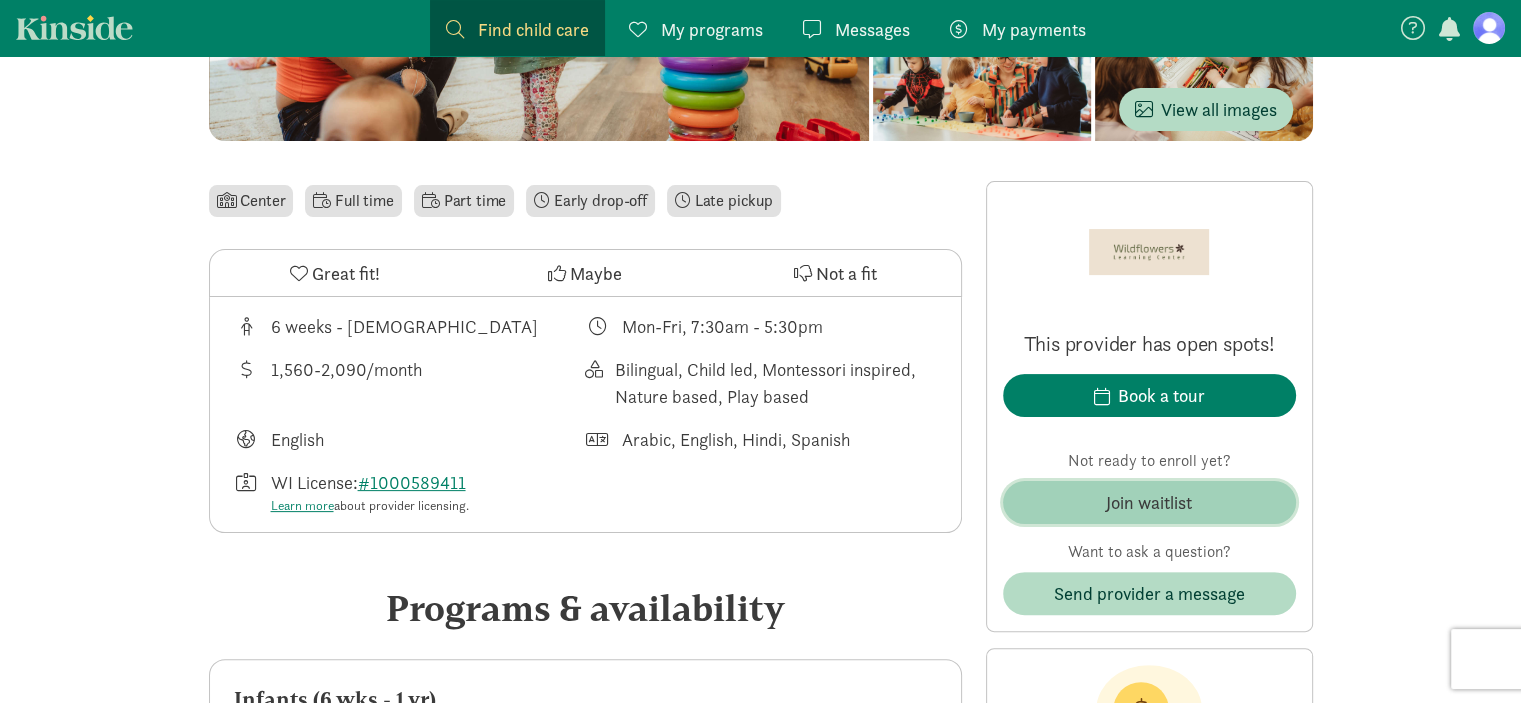 click on "Join waitlist" 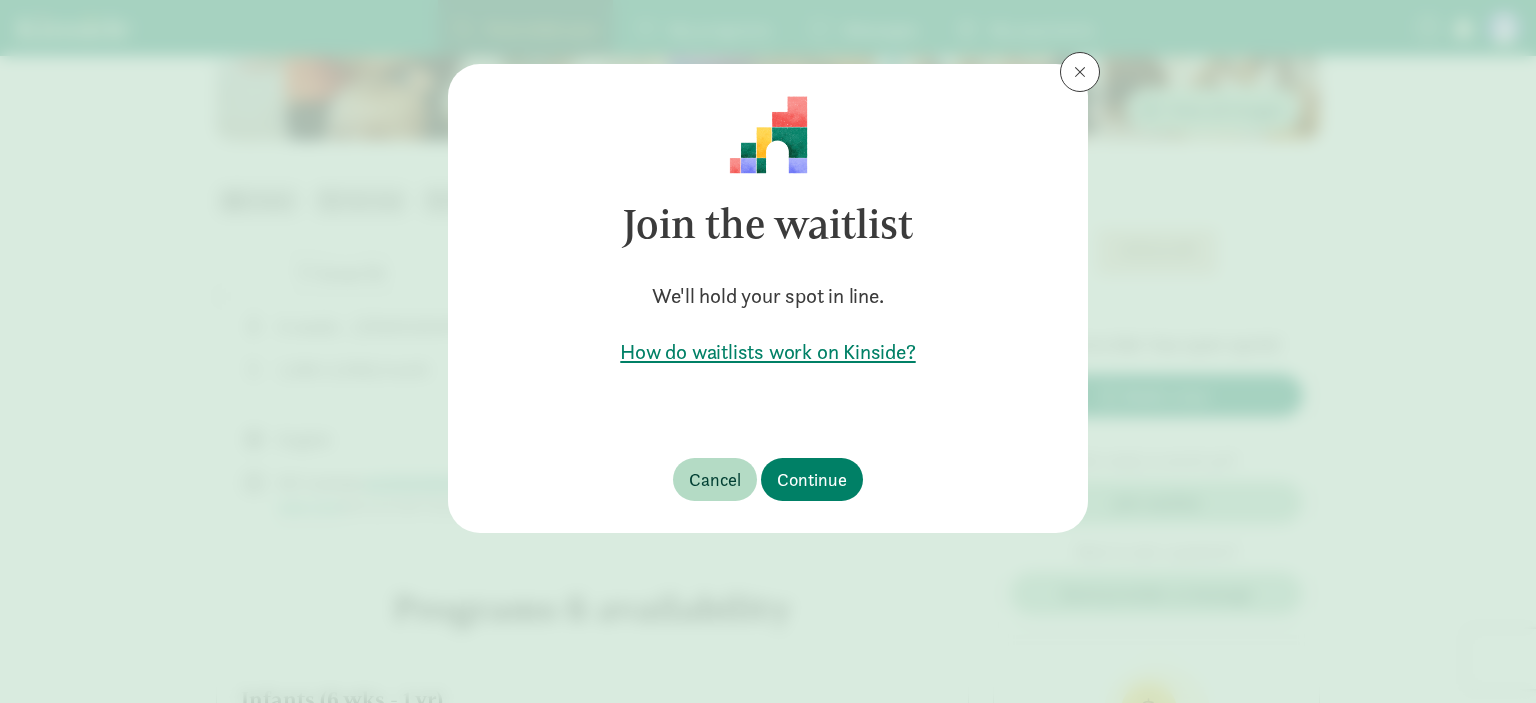 click on "How do waitlists work on Kinside?" at bounding box center (768, 352) 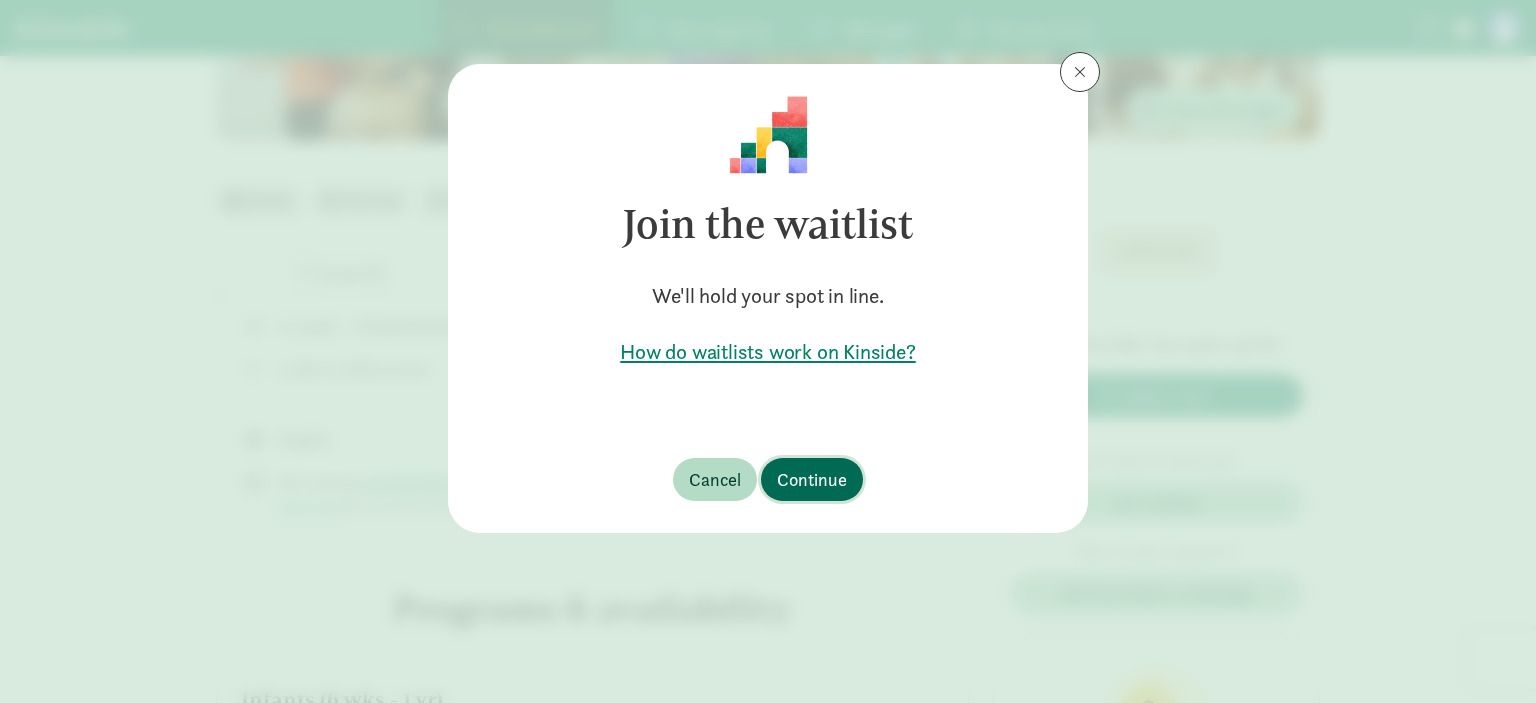 click on "Continue" at bounding box center [812, 479] 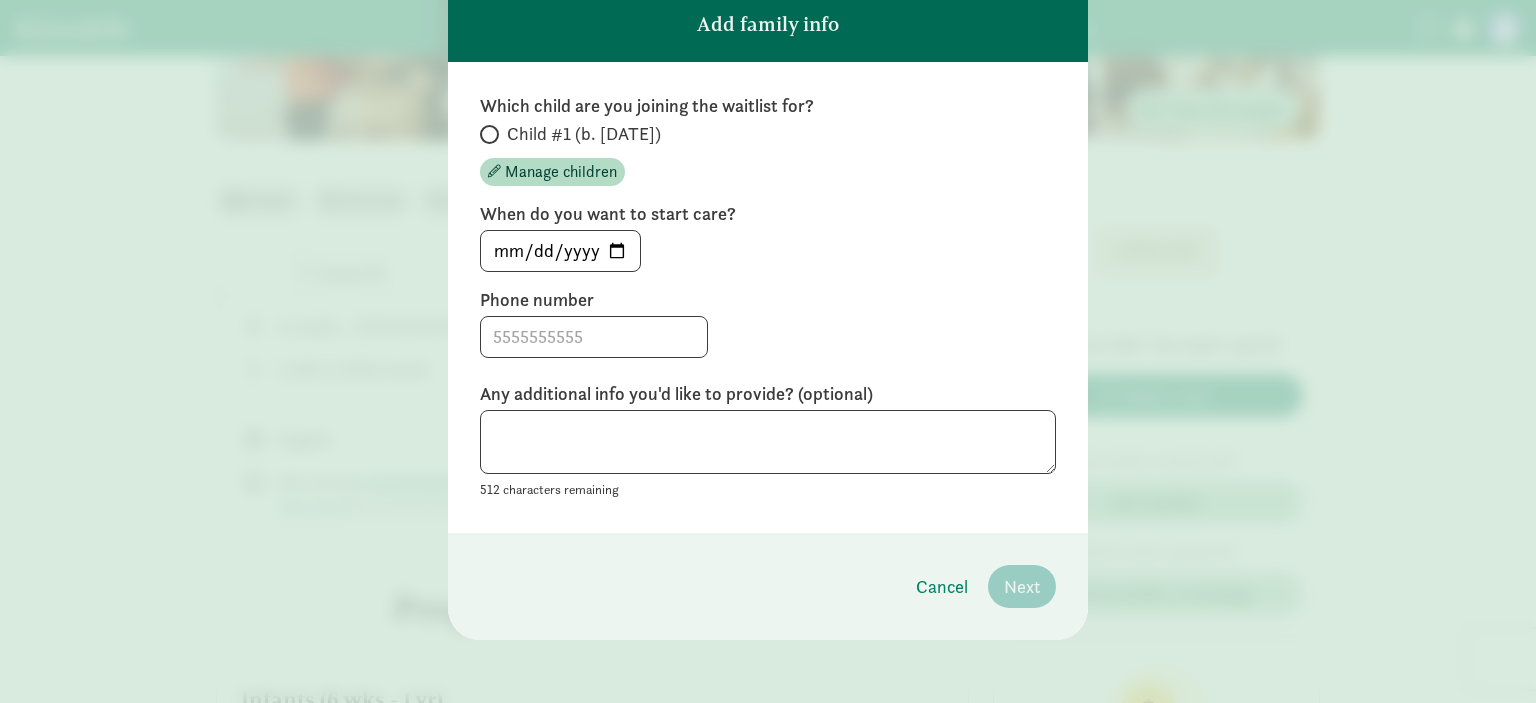 scroll, scrollTop: 12, scrollLeft: 0, axis: vertical 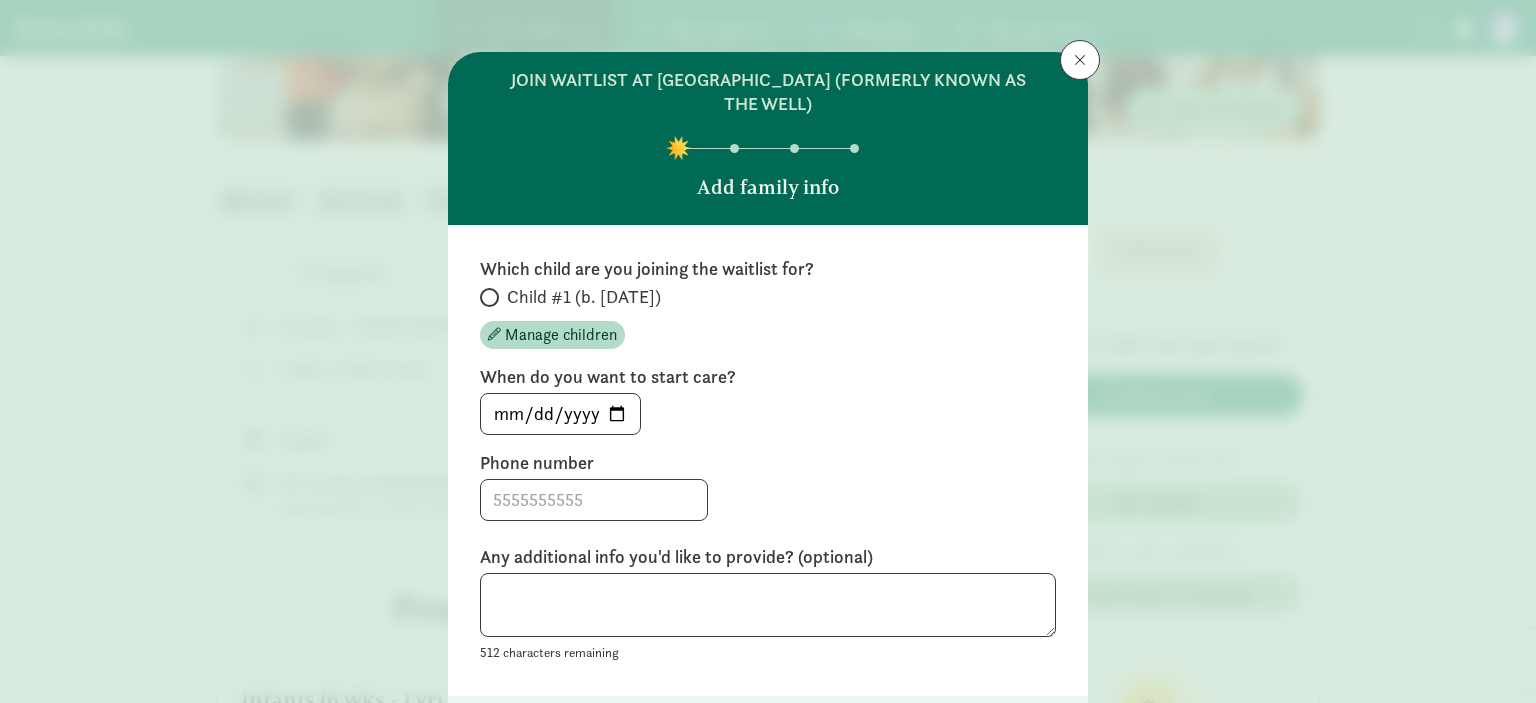 click at bounding box center (489, 297) 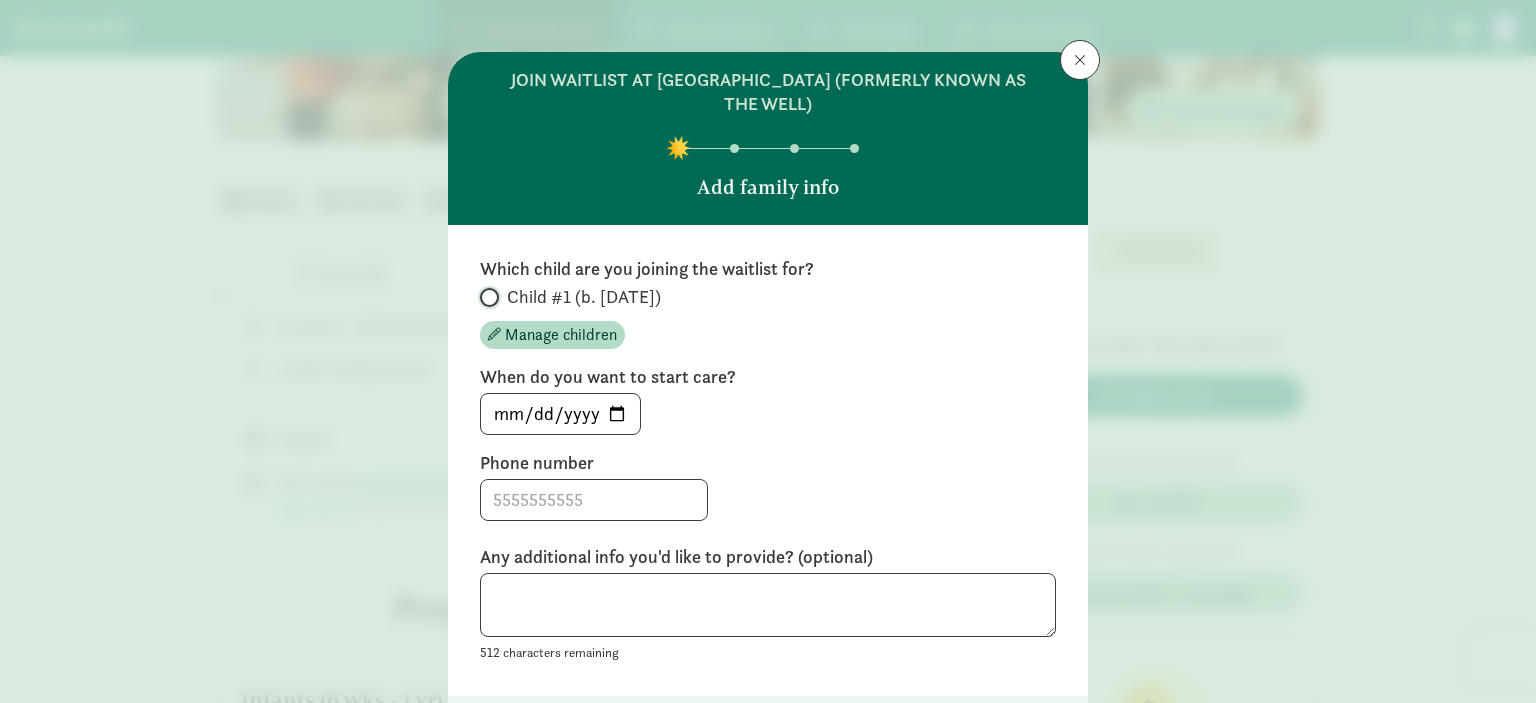 click on "Child #1 (b. [DATE])" at bounding box center (486, 297) 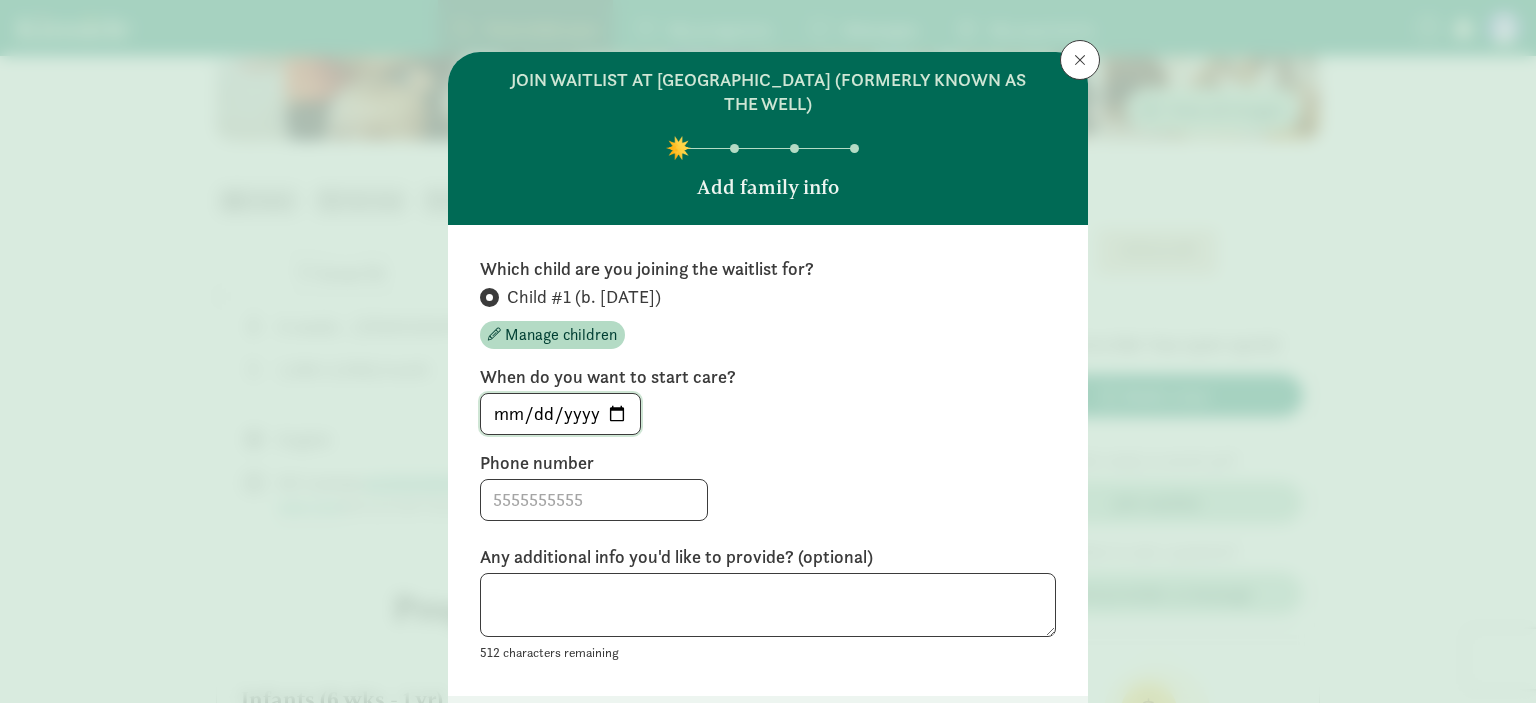 click on "[DATE]" 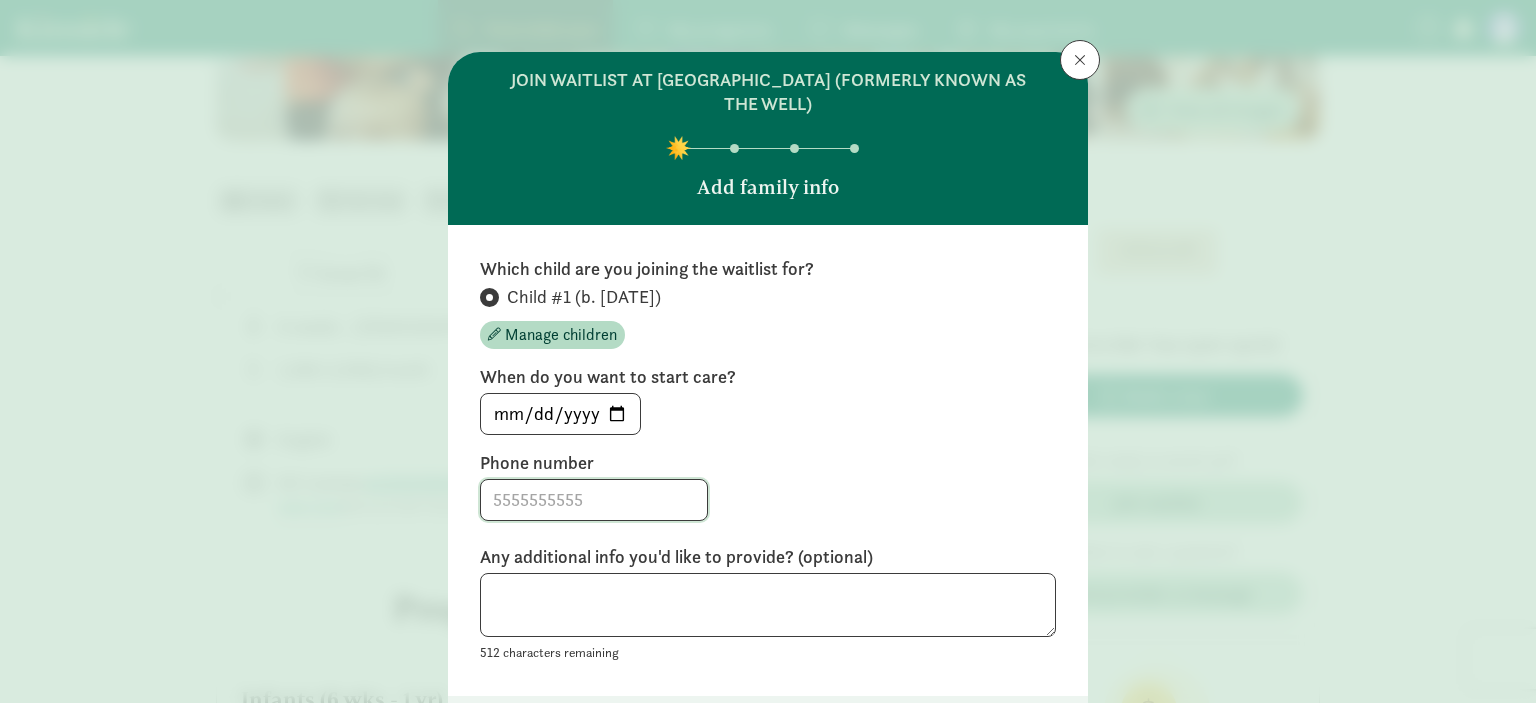 click 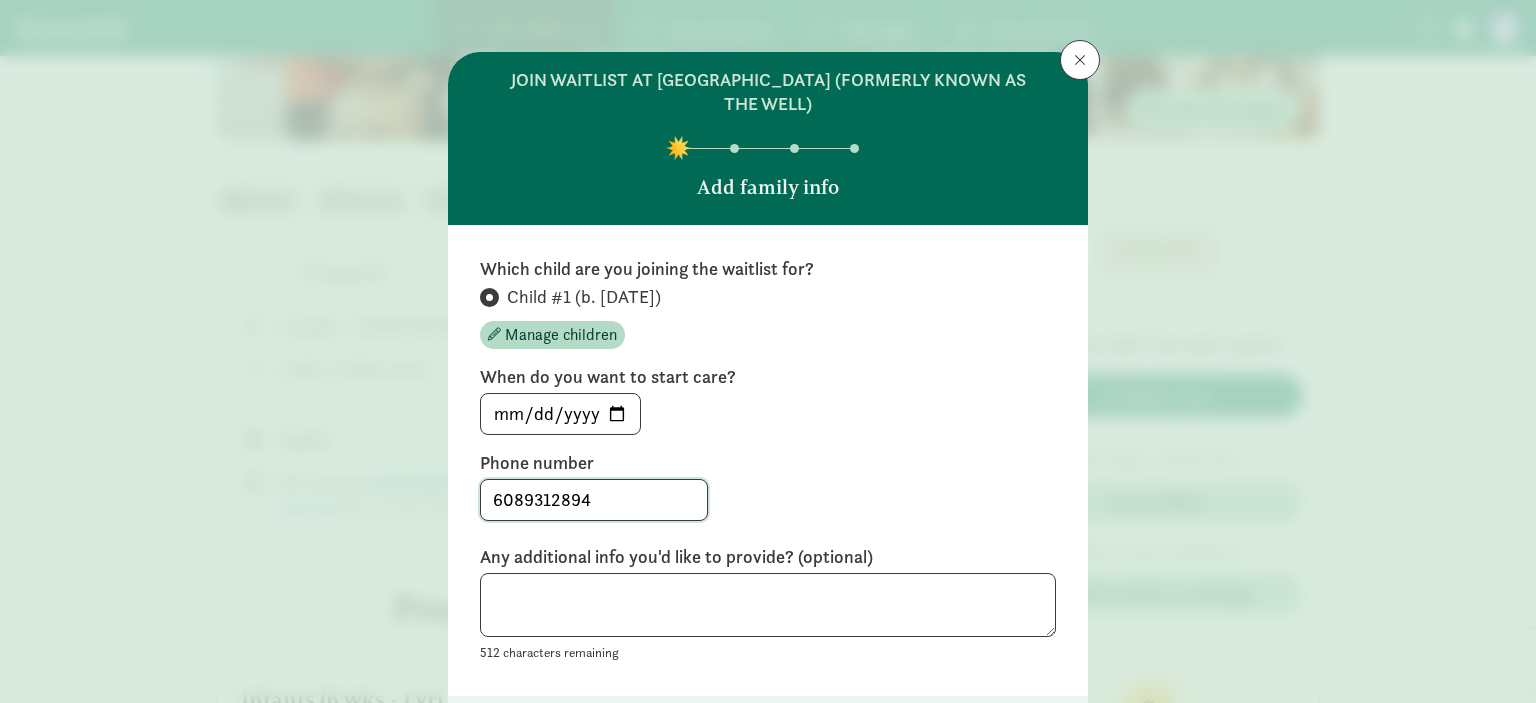 type on "6089312894" 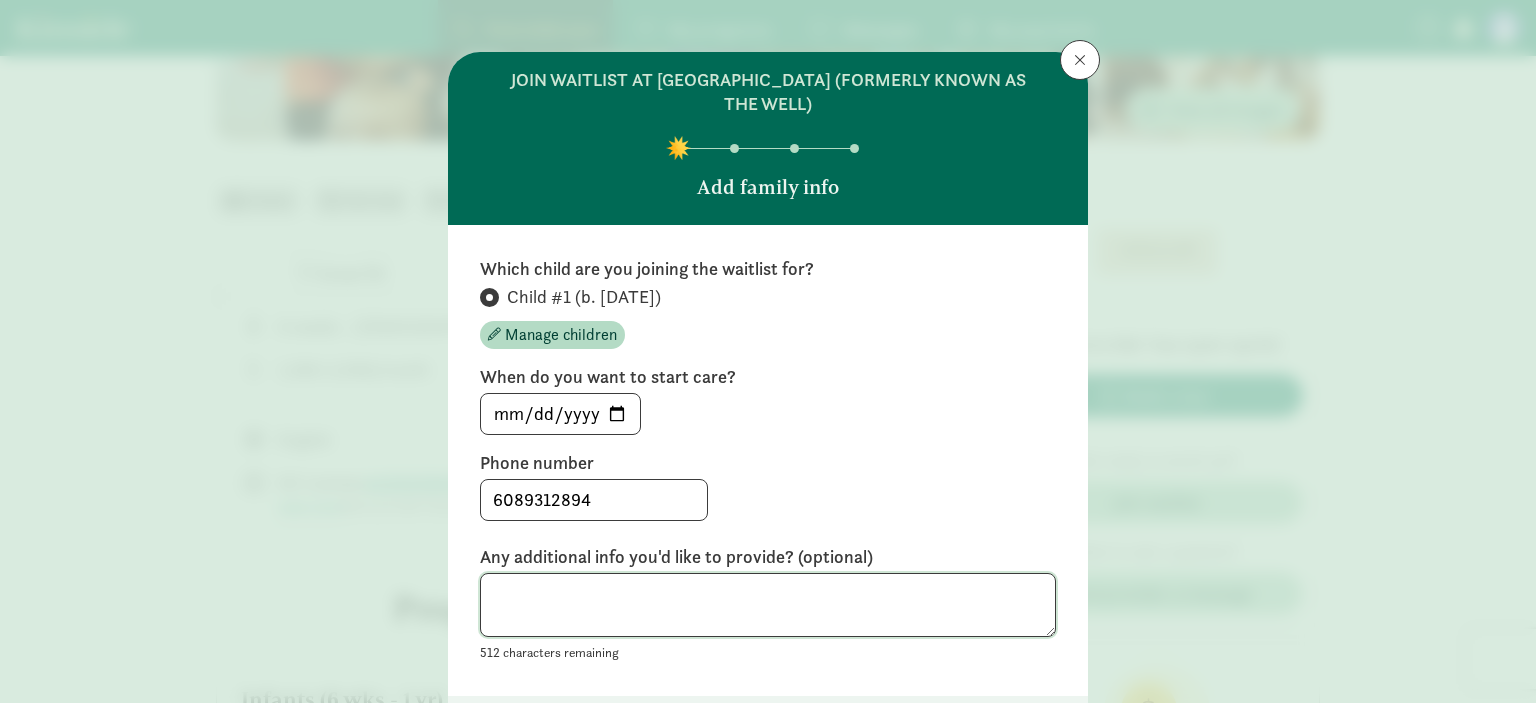 click at bounding box center [768, 605] 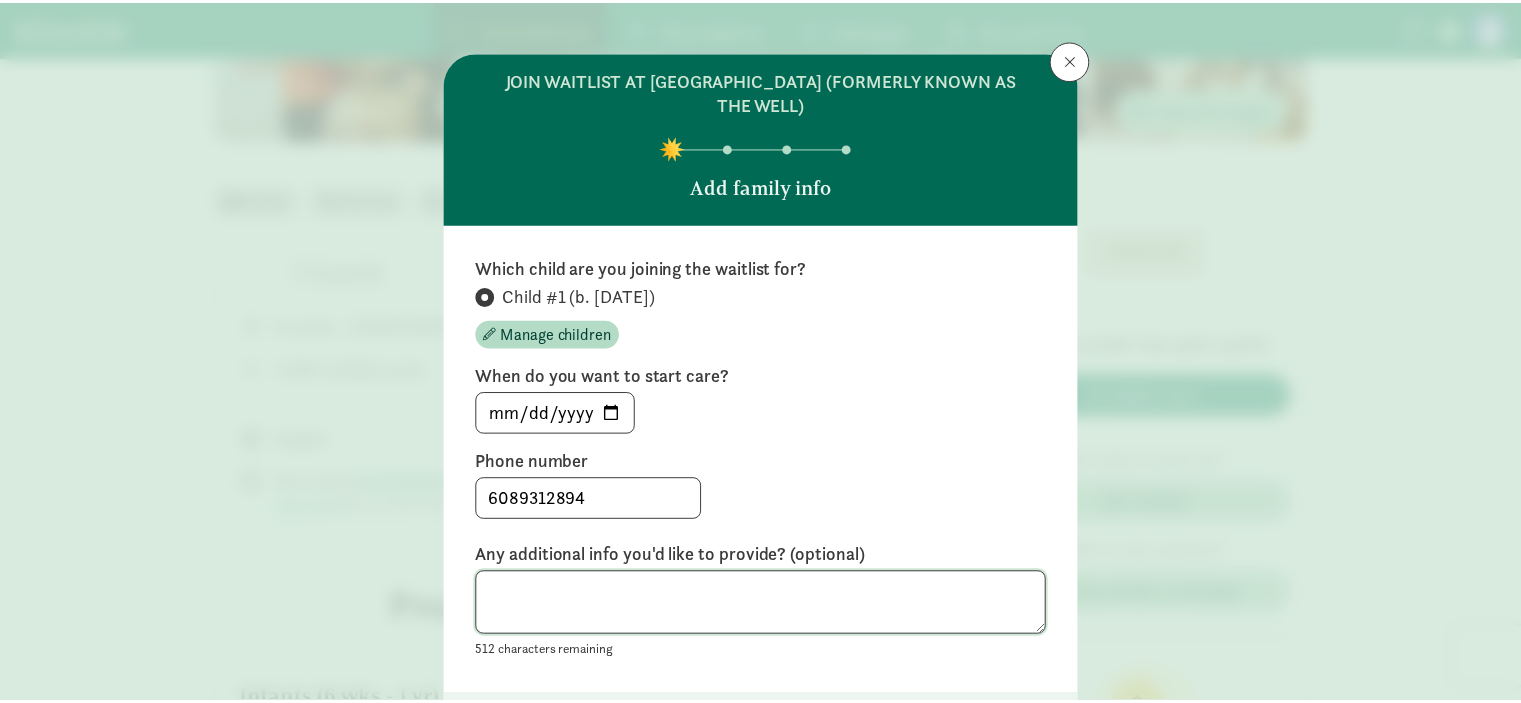 scroll, scrollTop: 175, scrollLeft: 0, axis: vertical 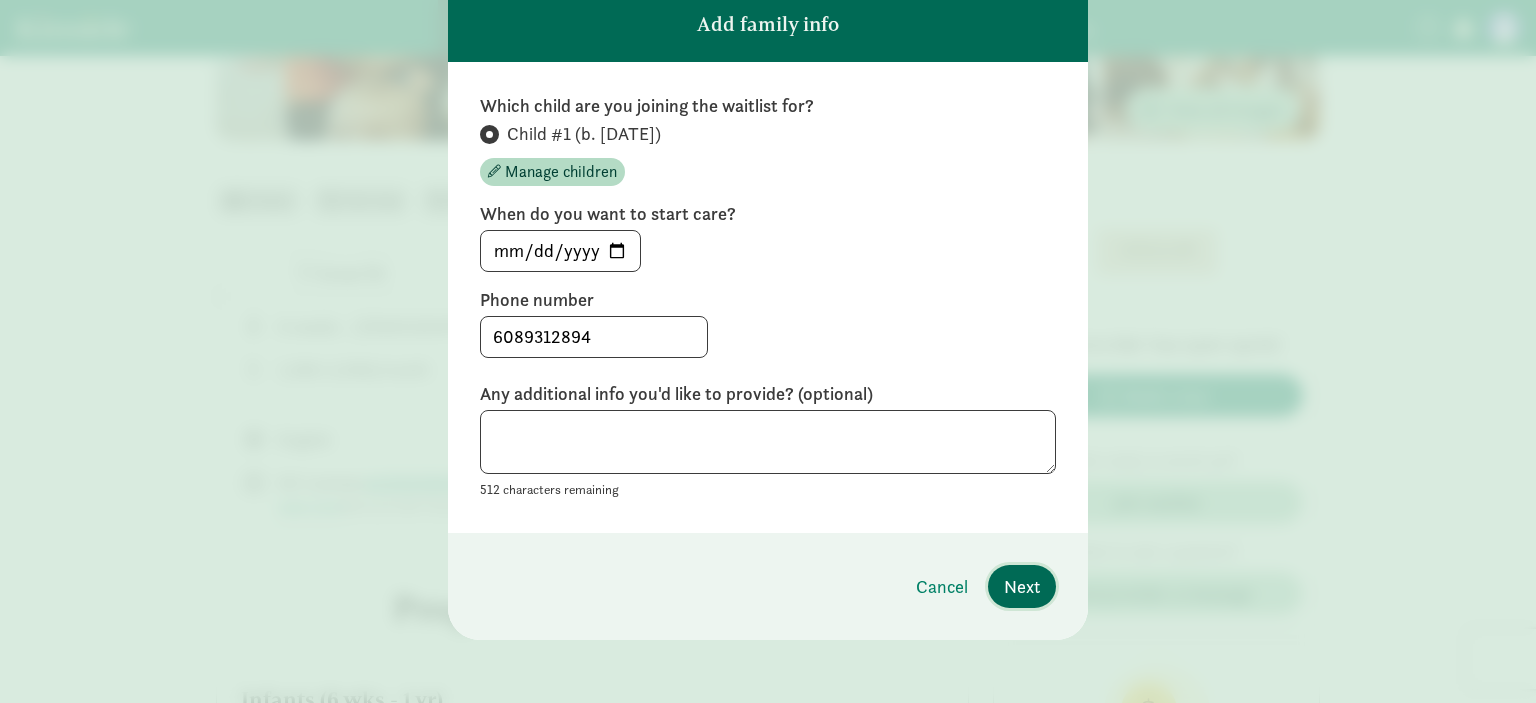click on "Next" at bounding box center (1022, 586) 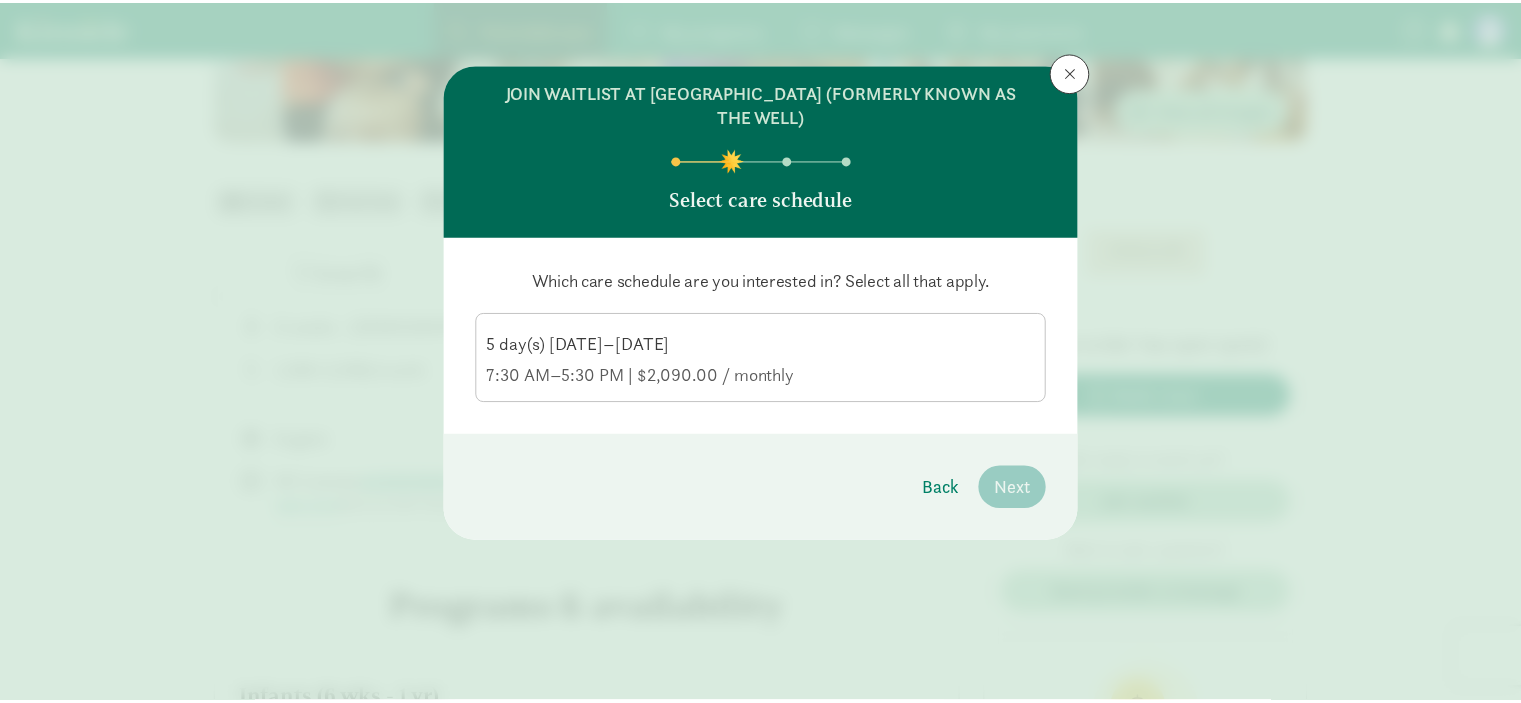 scroll, scrollTop: 0, scrollLeft: 0, axis: both 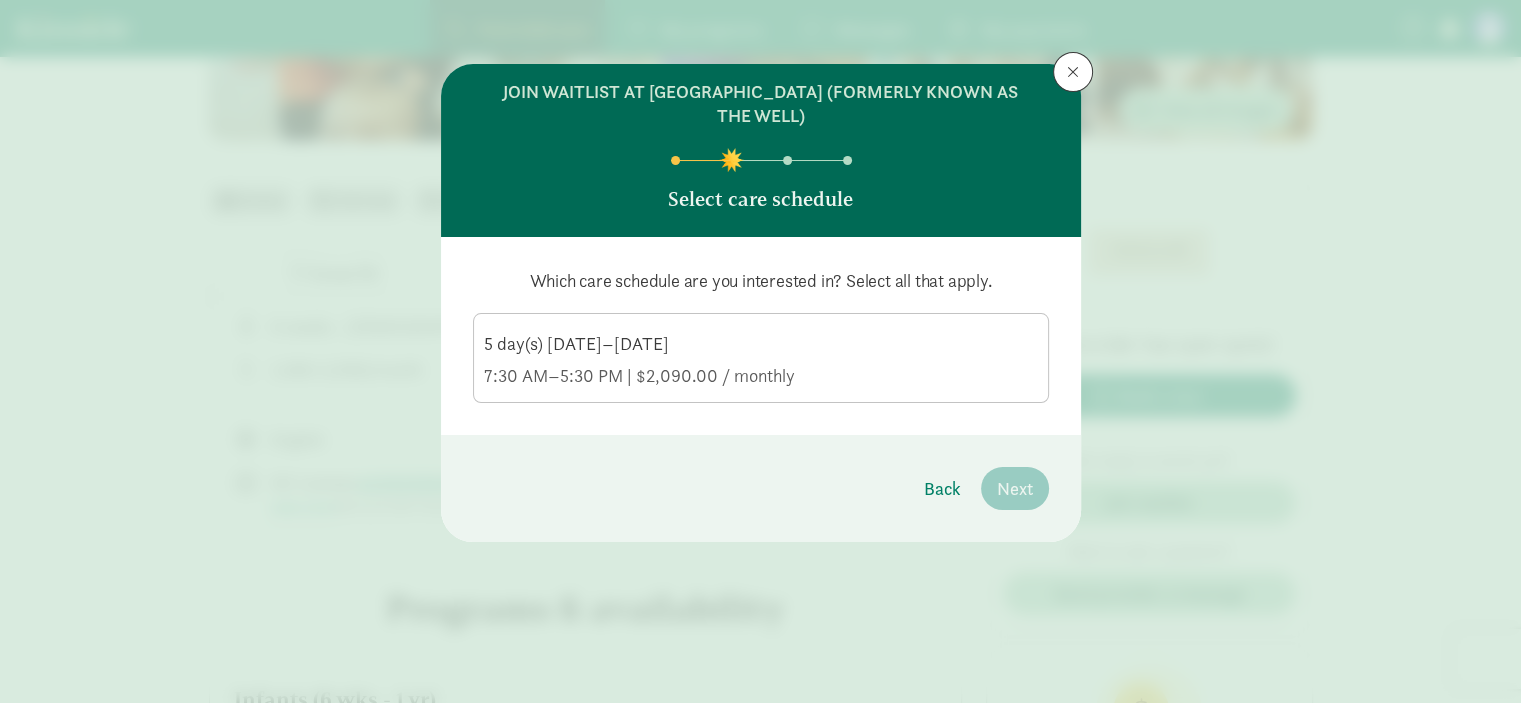 click on "5 day(s) [DATE]–[DATE] 7:30 AM–5:30 PM | $2,090.00 / monthly" at bounding box center (761, 356) 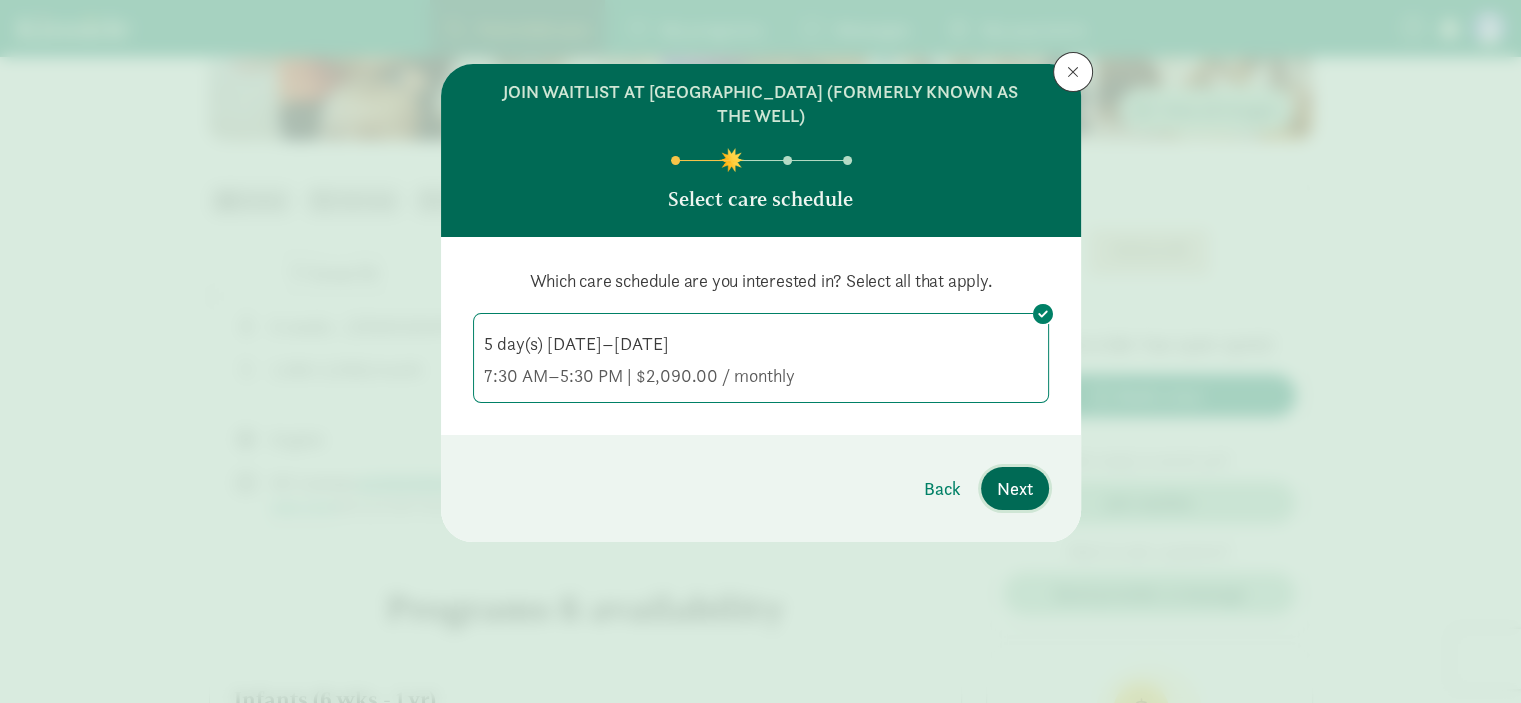 click on "Next" at bounding box center [1015, 488] 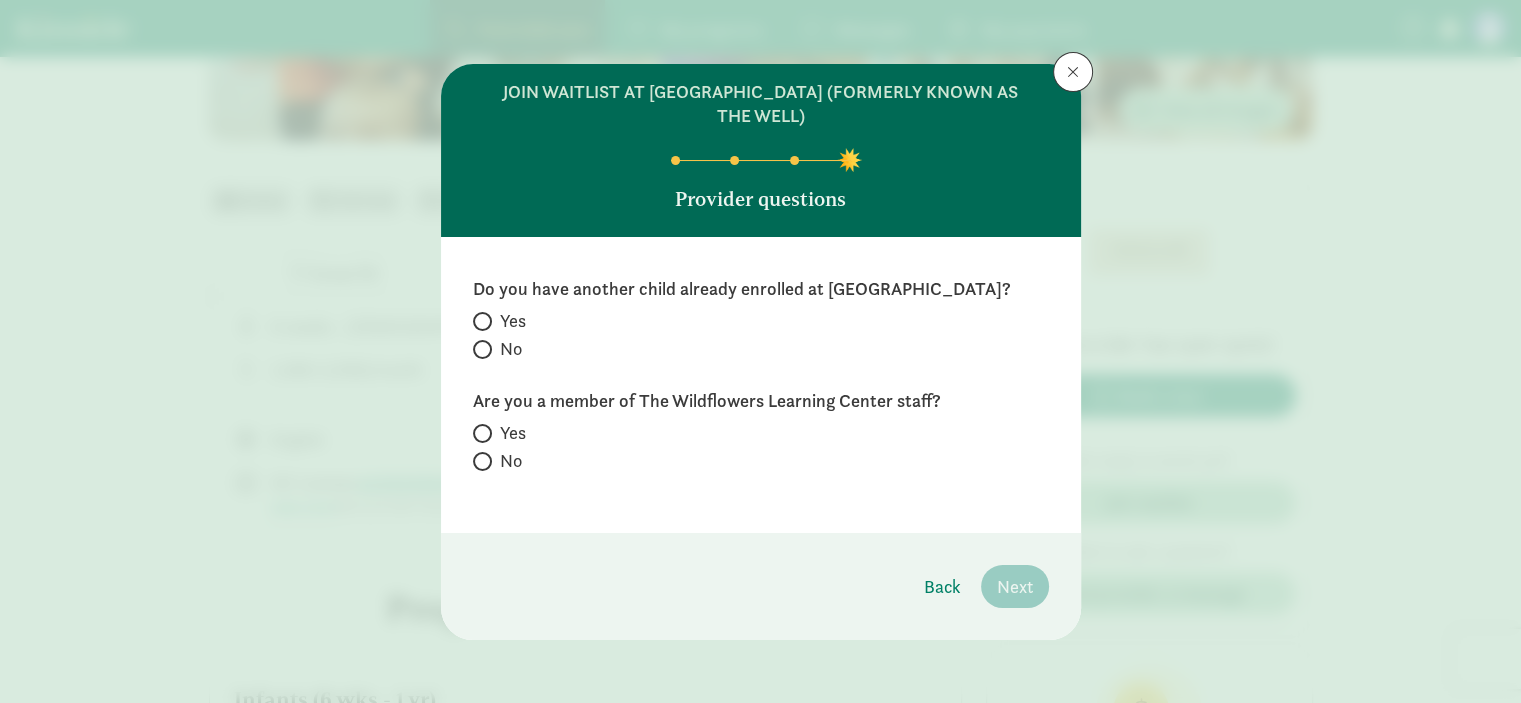 click on "No" at bounding box center [511, 349] 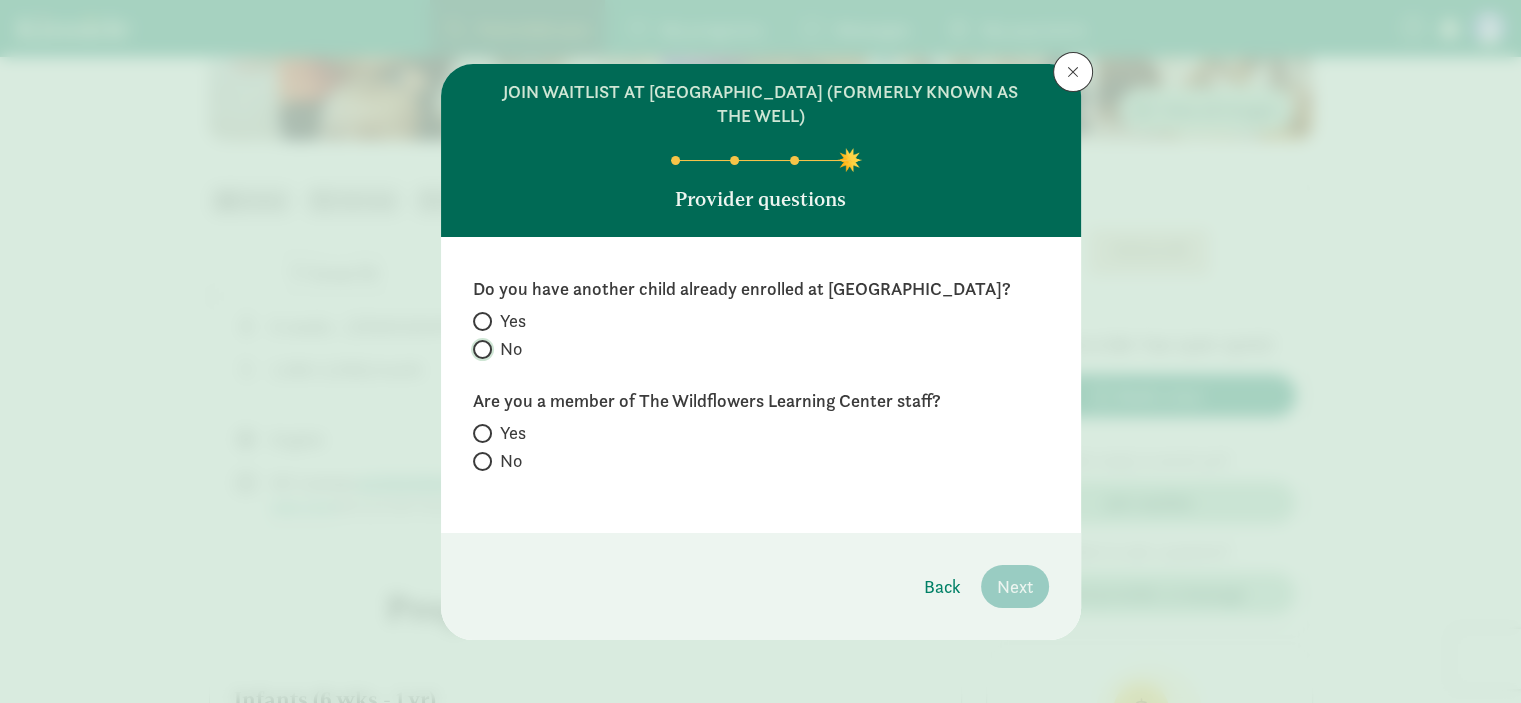 click on "No" at bounding box center [479, 349] 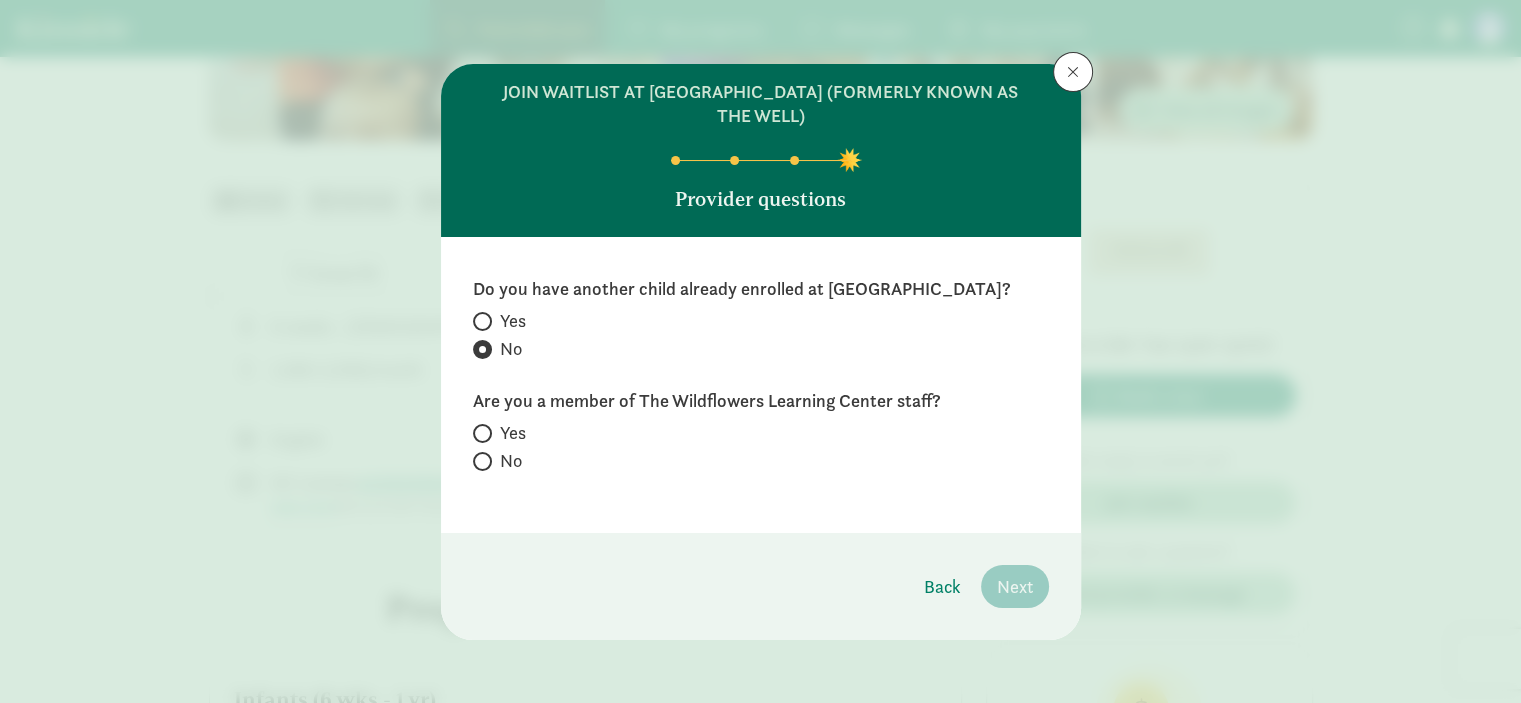 click on "No" at bounding box center (511, 461) 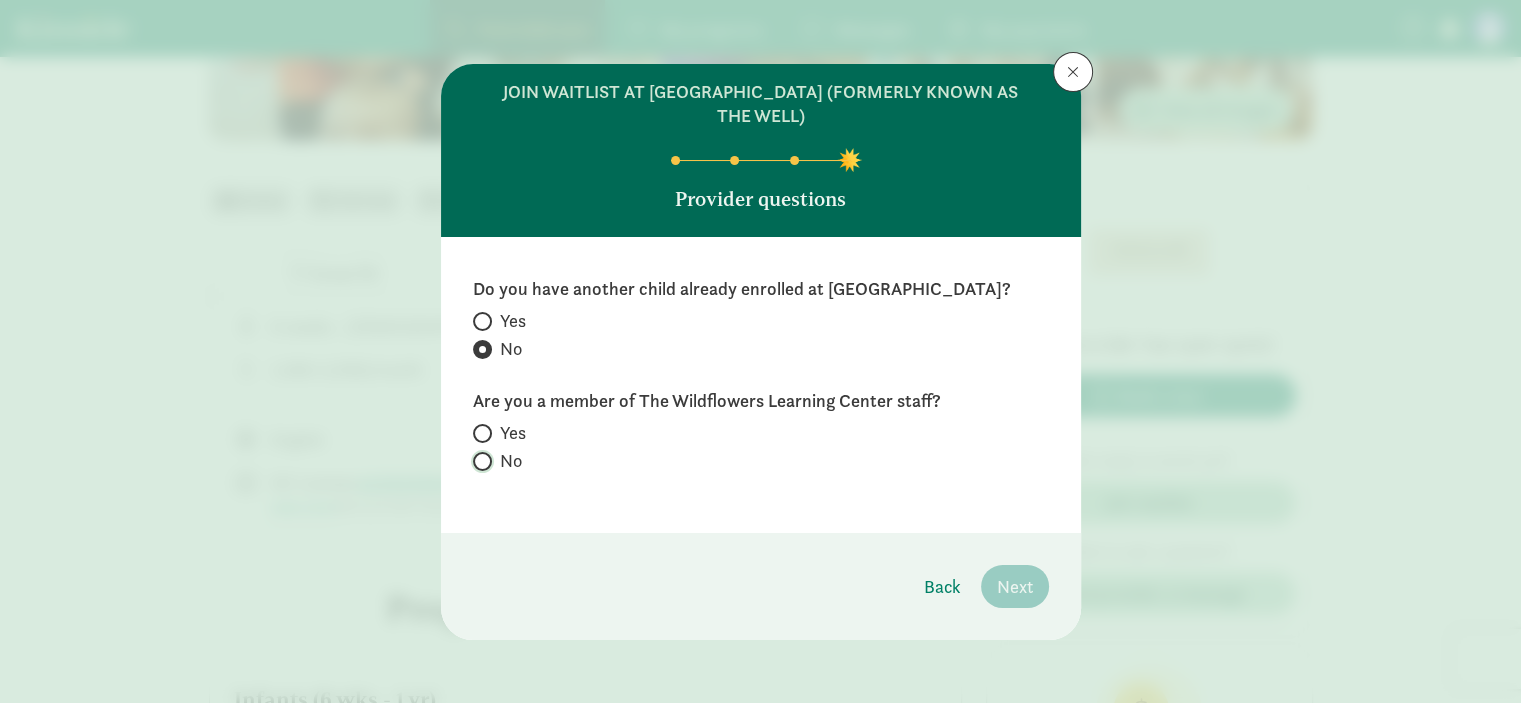 click on "No" at bounding box center (479, 461) 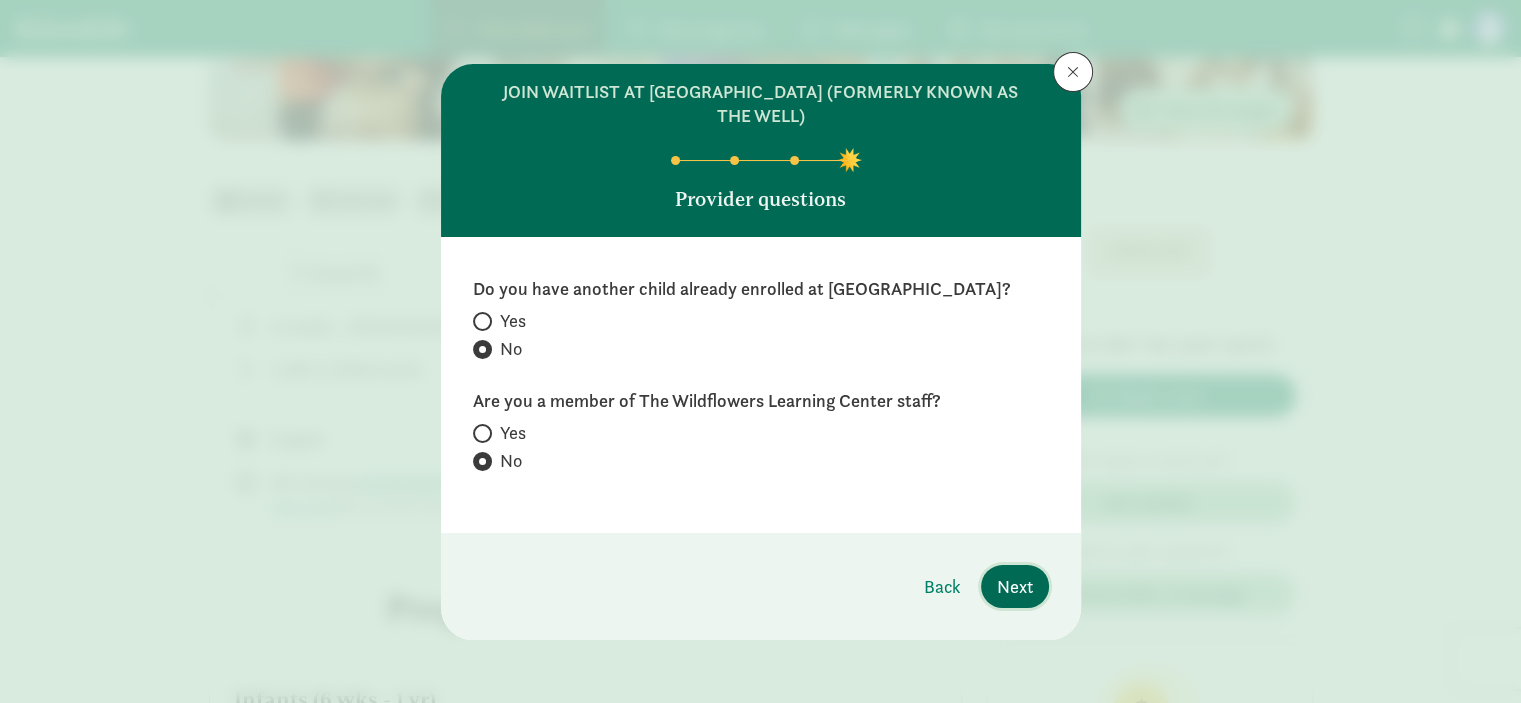 click on "Next" at bounding box center [1015, 586] 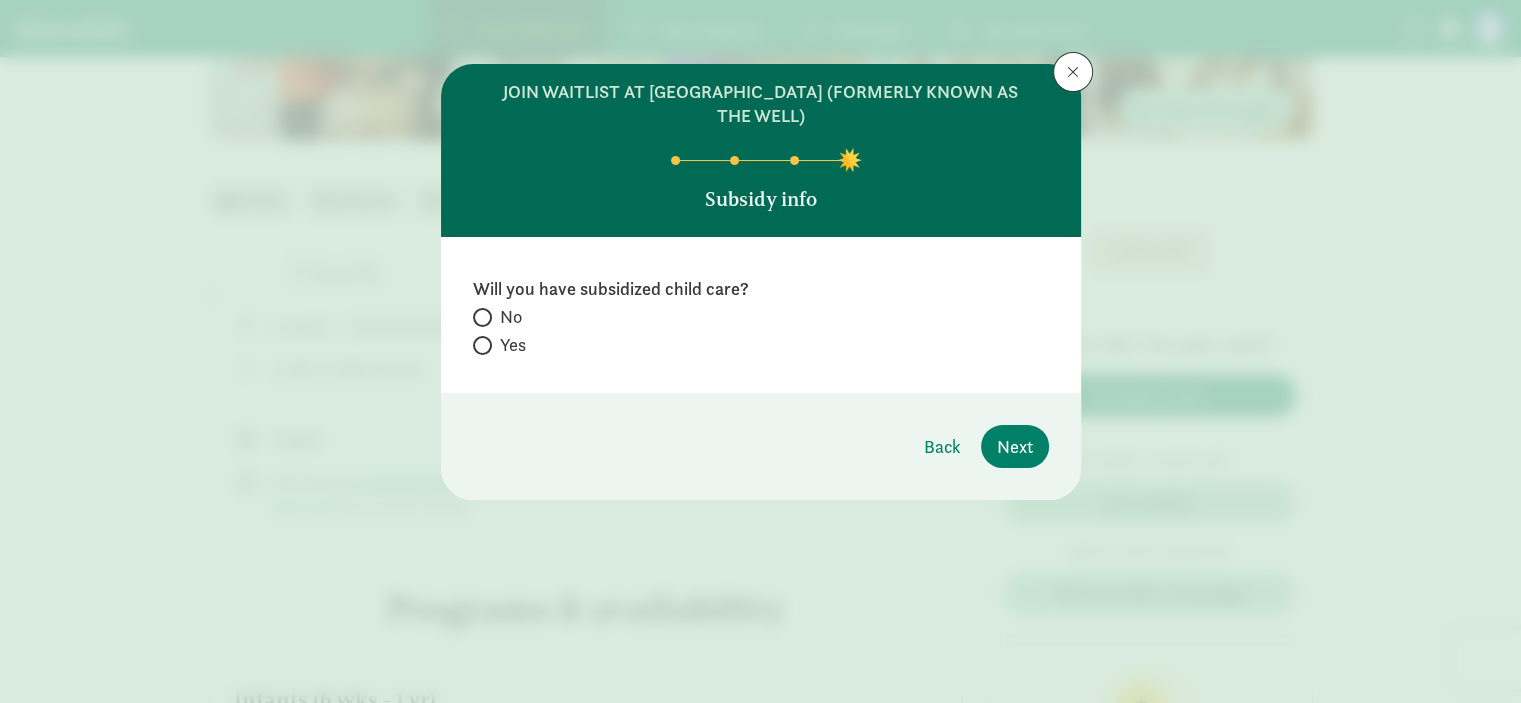 click on "No" 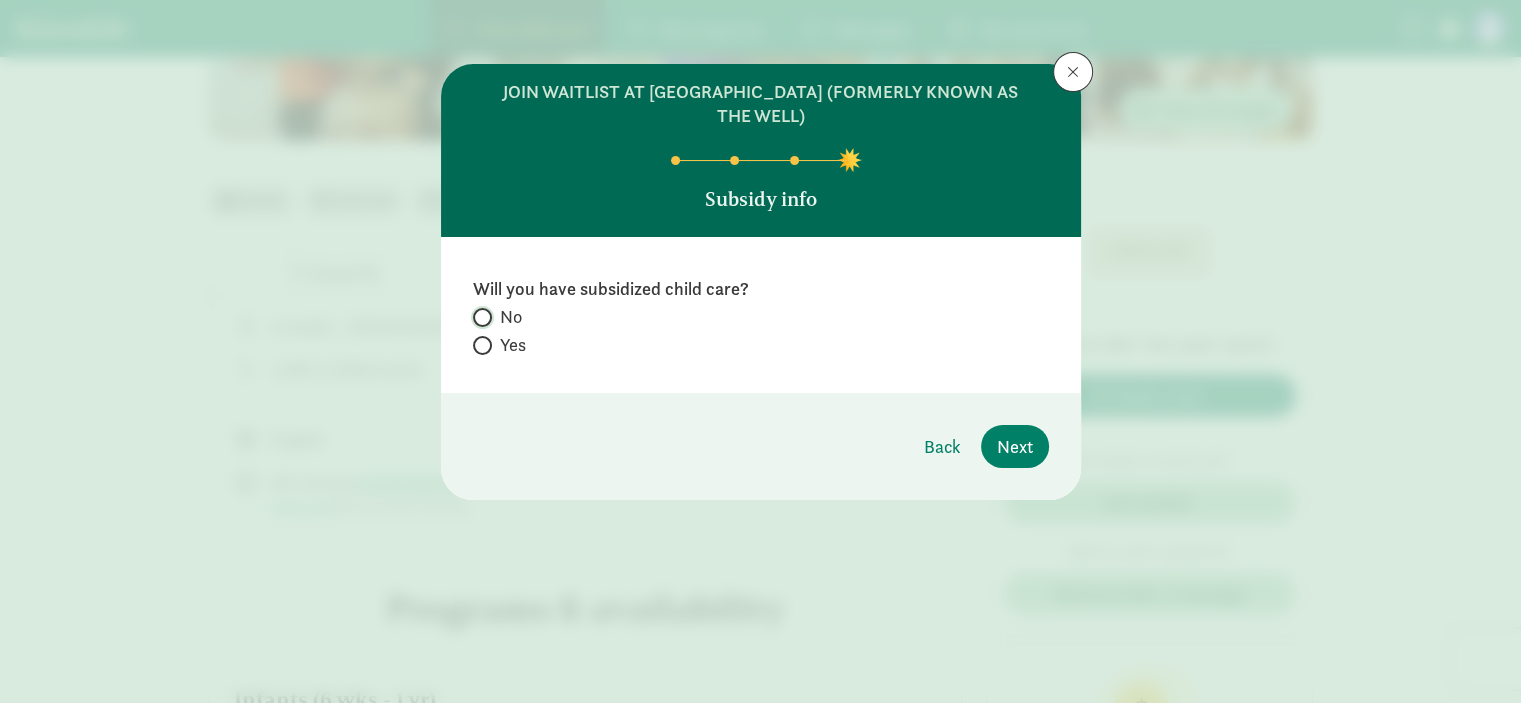 click on "No" at bounding box center (479, 317) 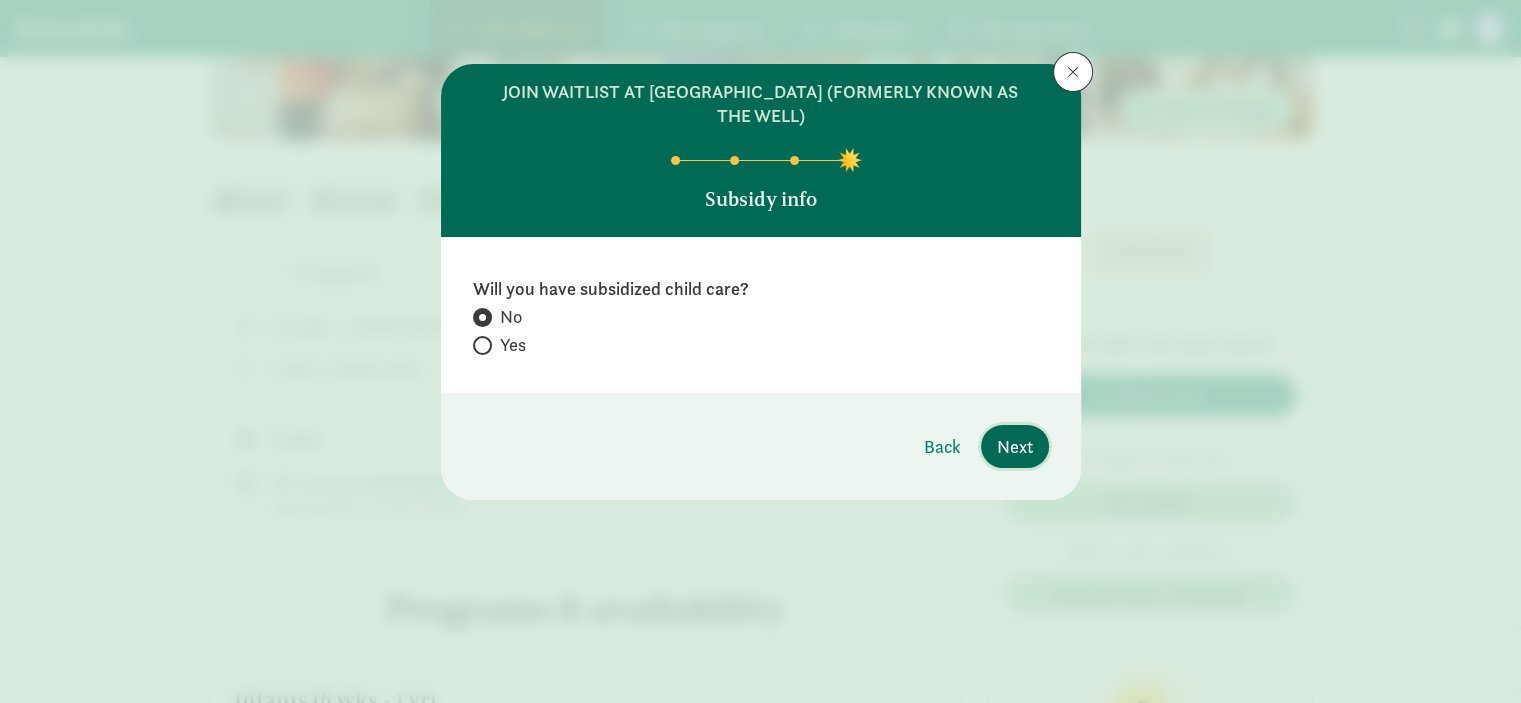 click on "Next" at bounding box center (1015, 446) 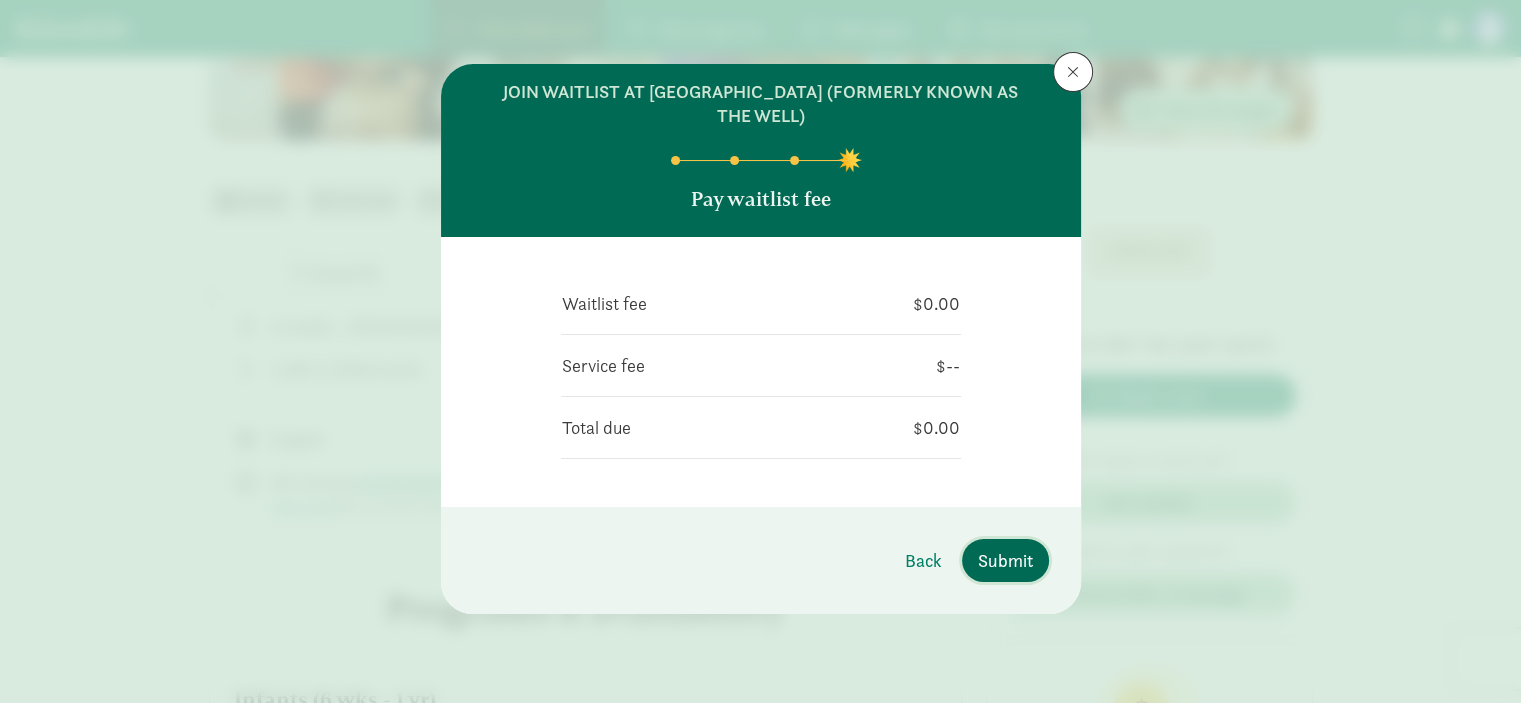 click on "Submit" at bounding box center [1005, 560] 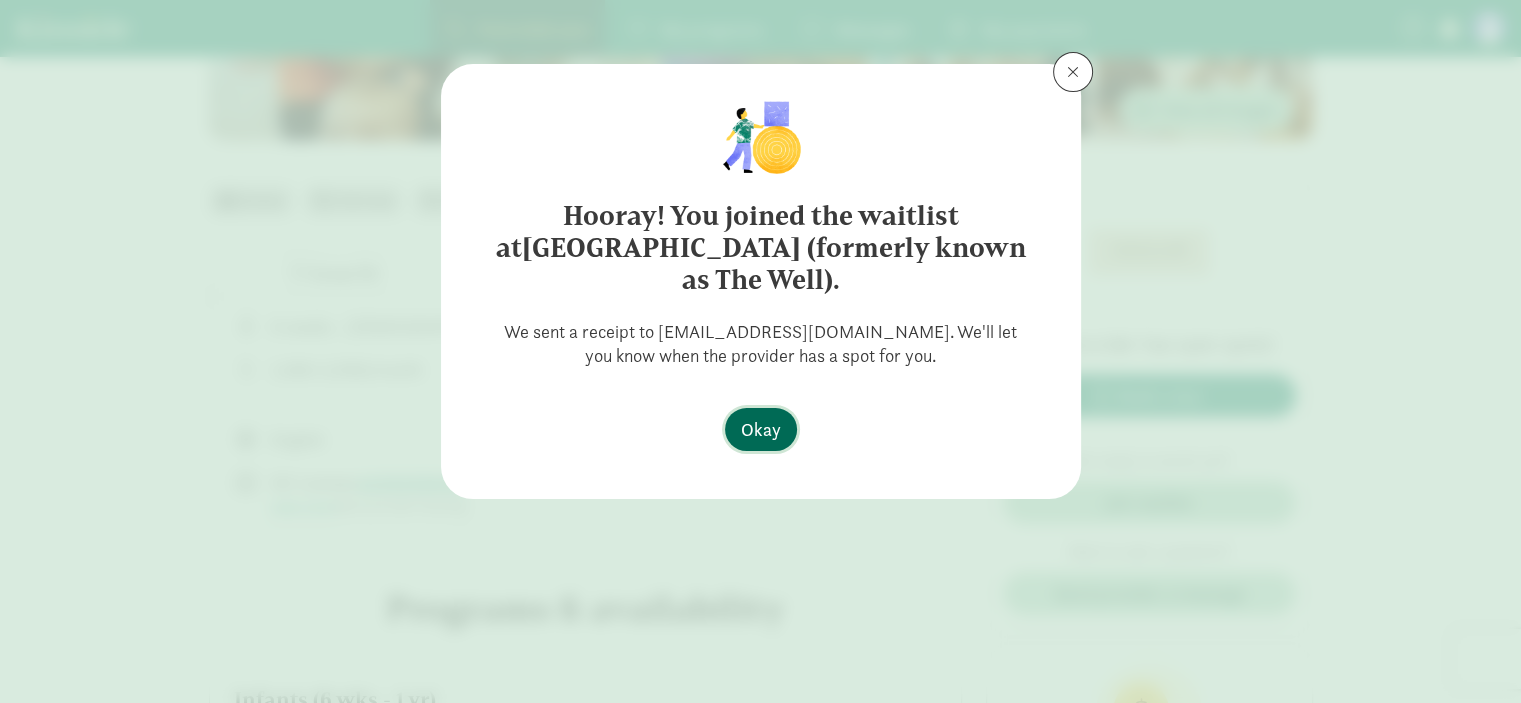 click on "Okay" at bounding box center (761, 429) 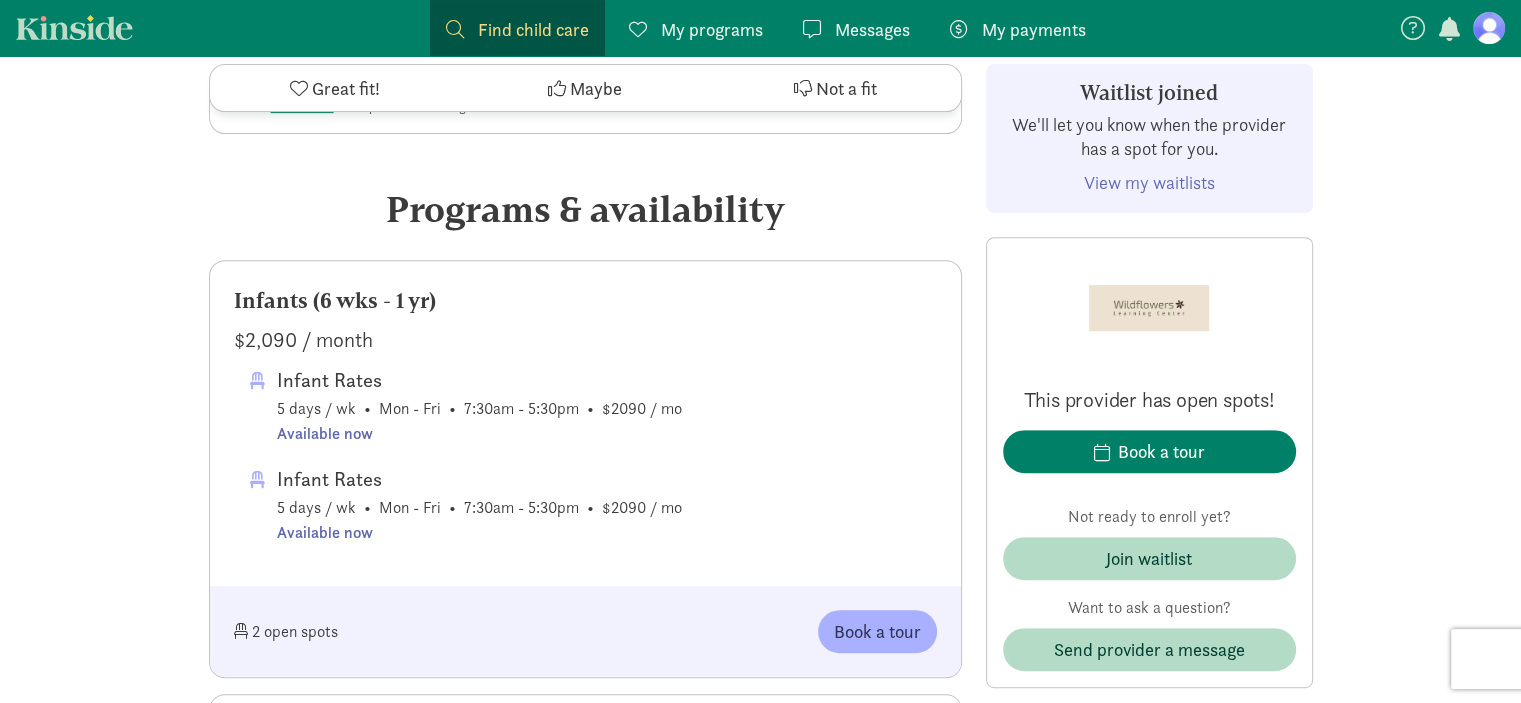 scroll, scrollTop: 976, scrollLeft: 0, axis: vertical 